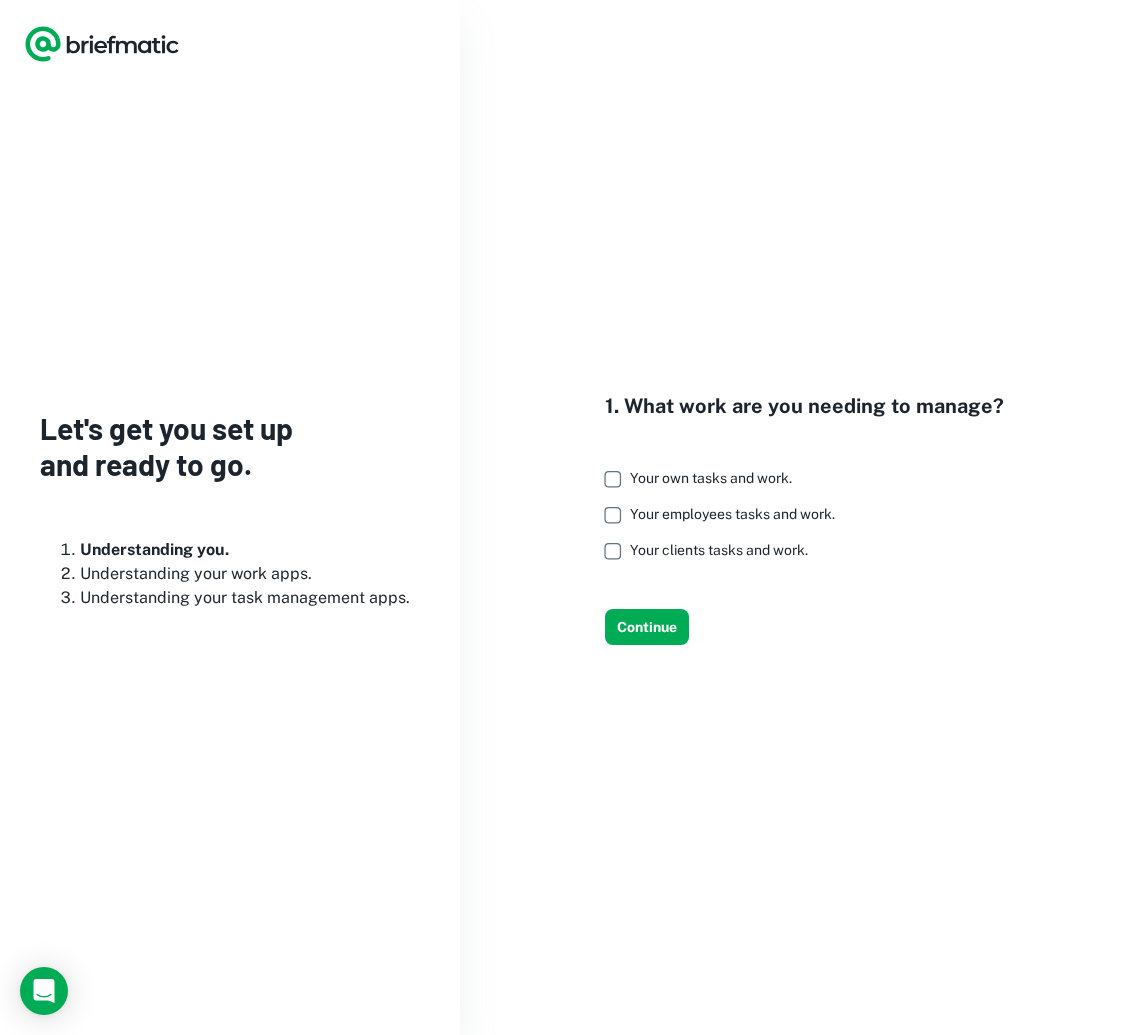 scroll, scrollTop: 0, scrollLeft: 0, axis: both 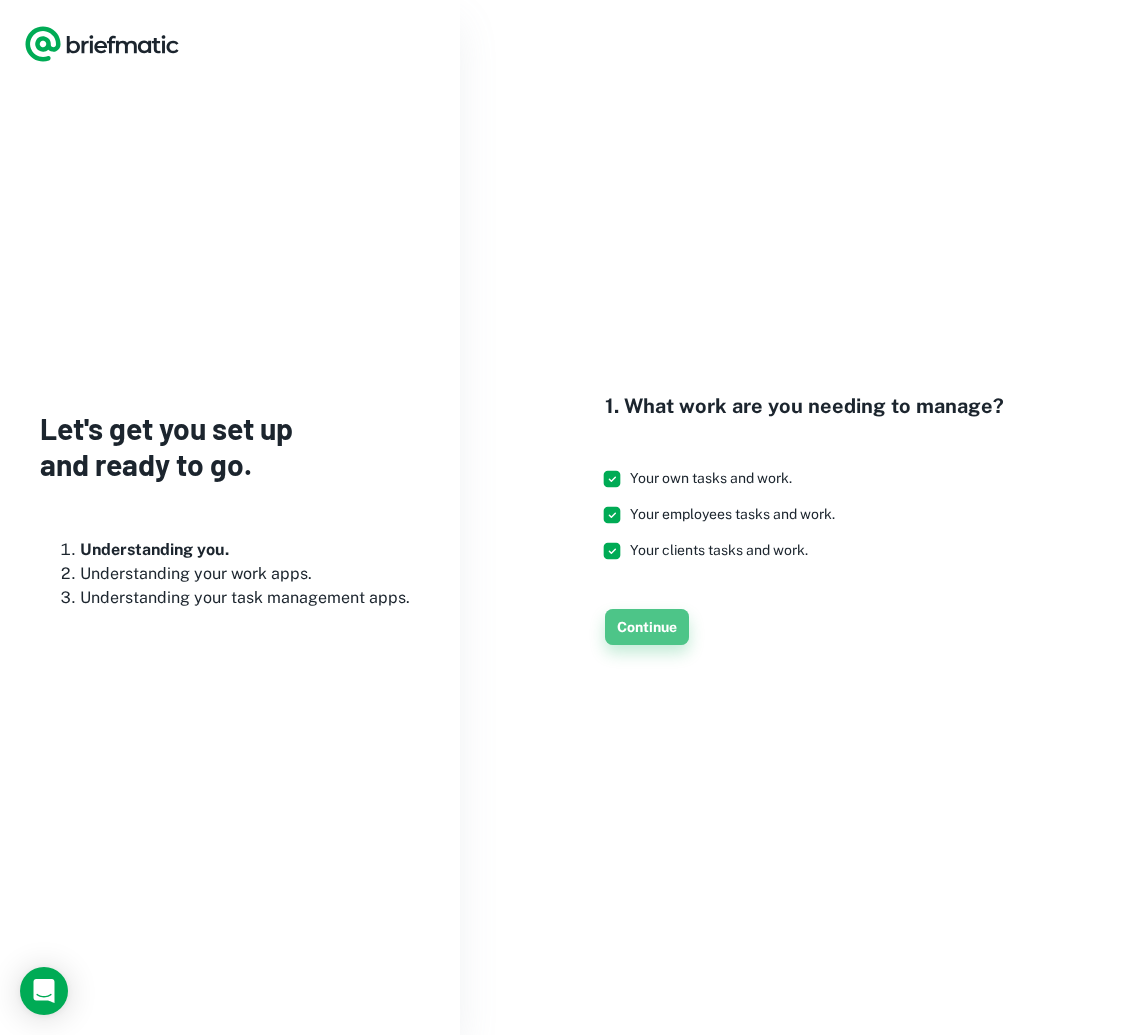 click on "Continue" at bounding box center (647, 627) 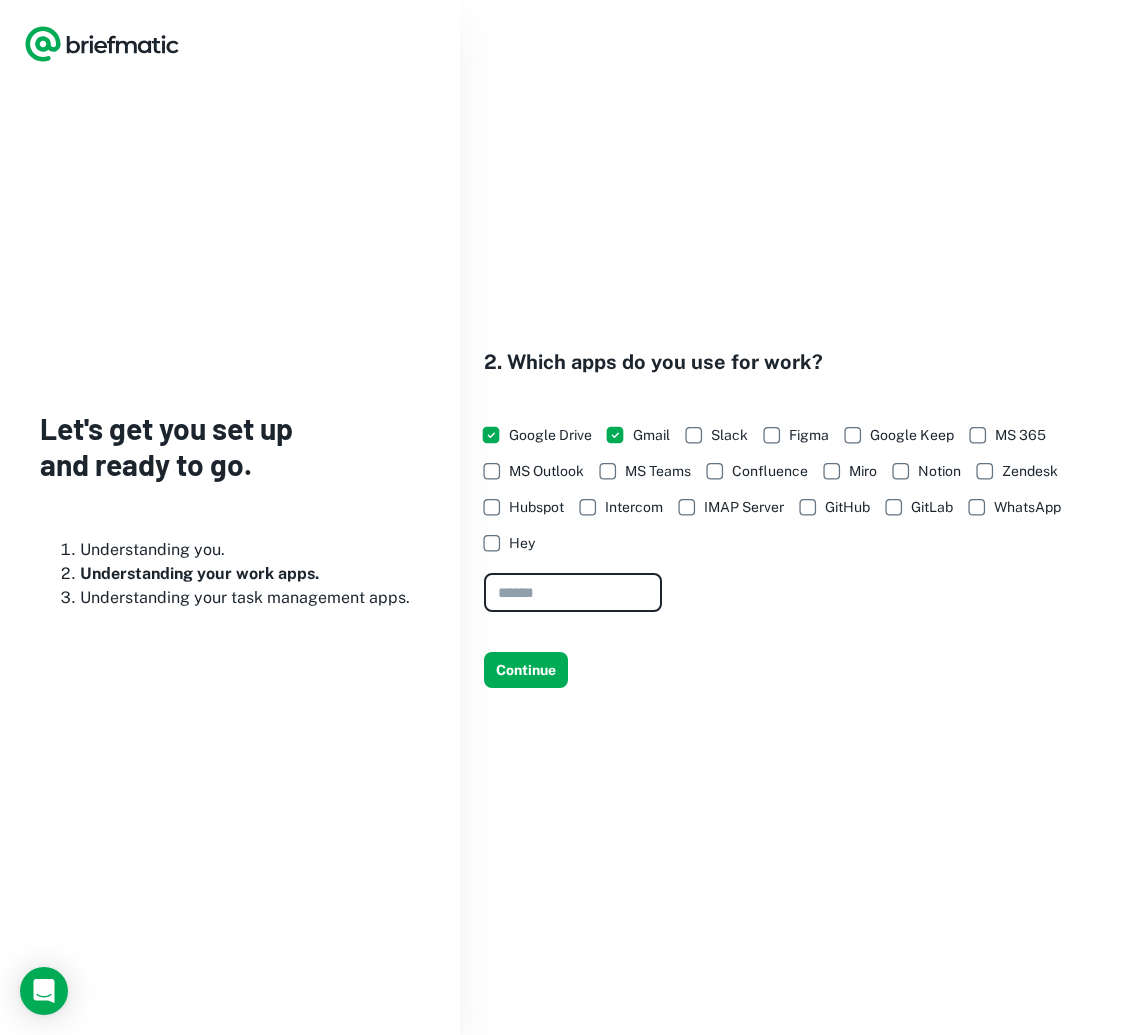 click at bounding box center [573, 592] 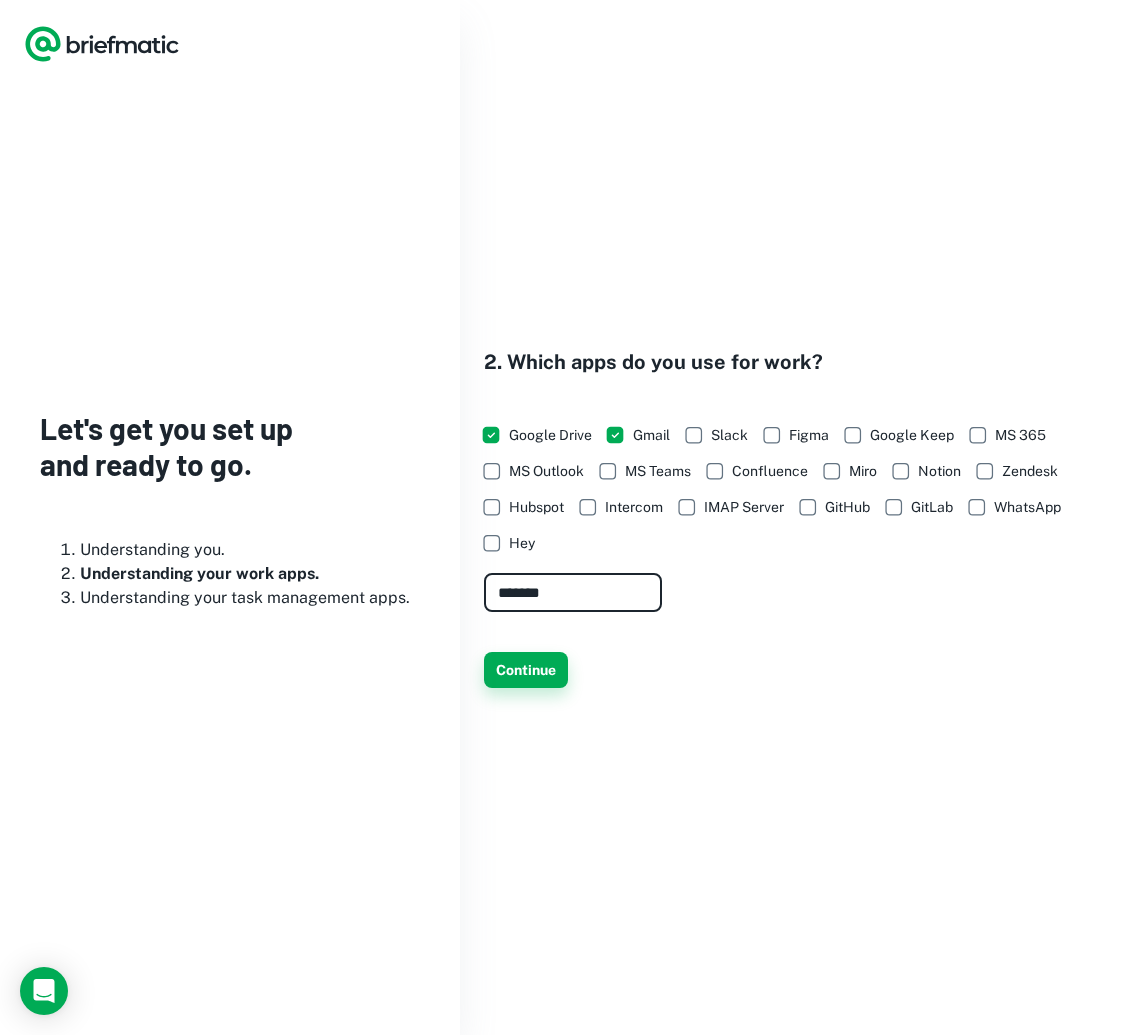 type on "*******" 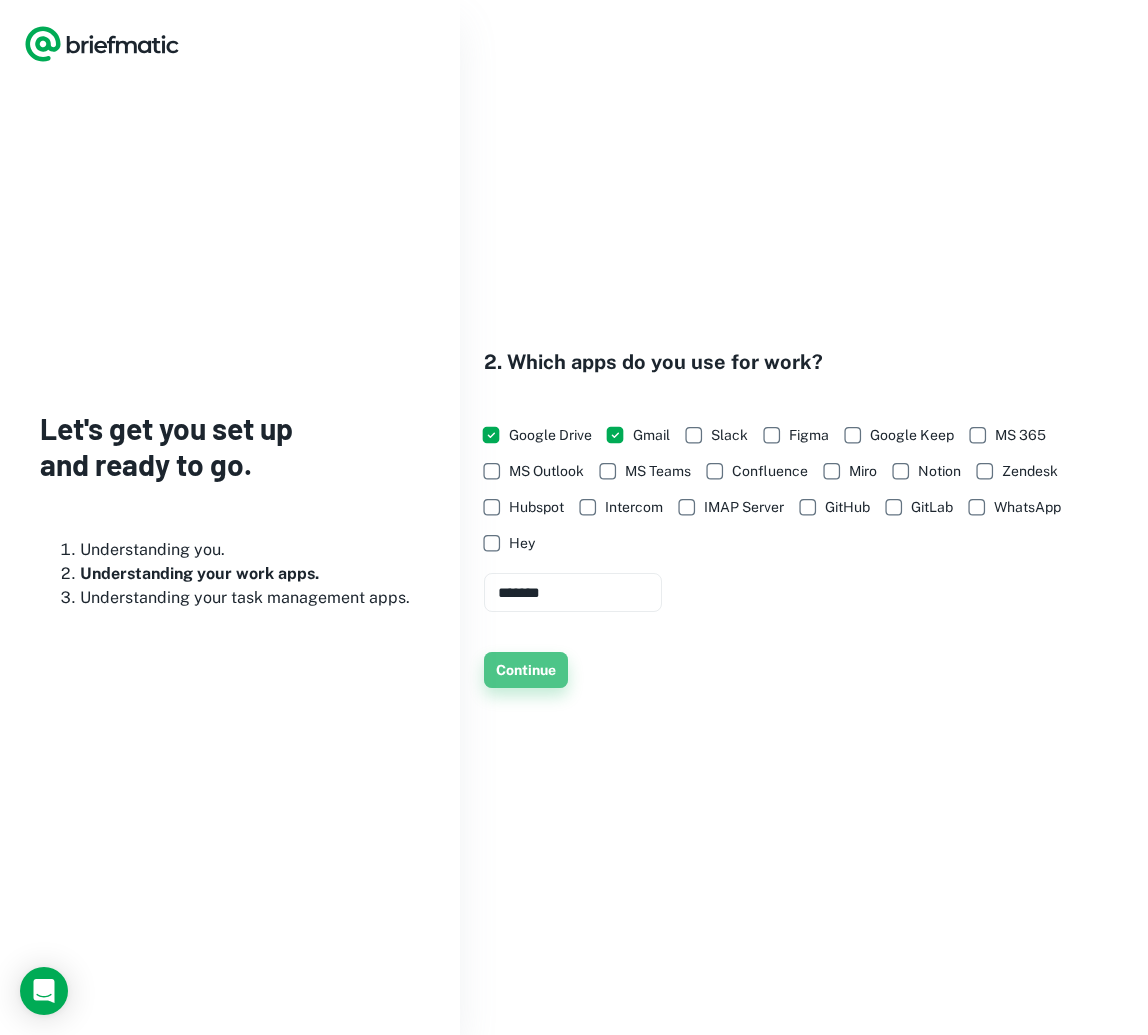 click on "Continue" at bounding box center [526, 670] 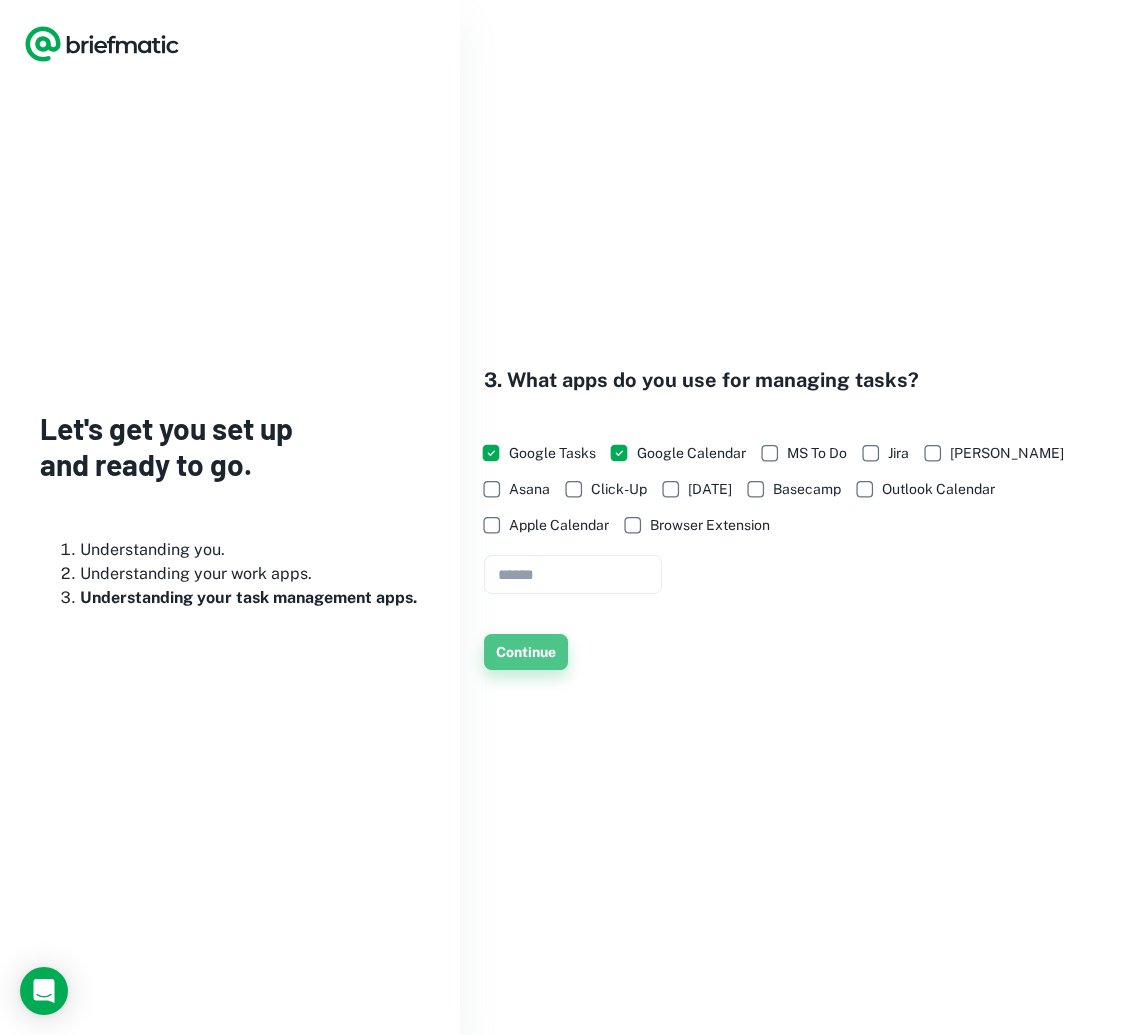 click on "Continue" at bounding box center [526, 652] 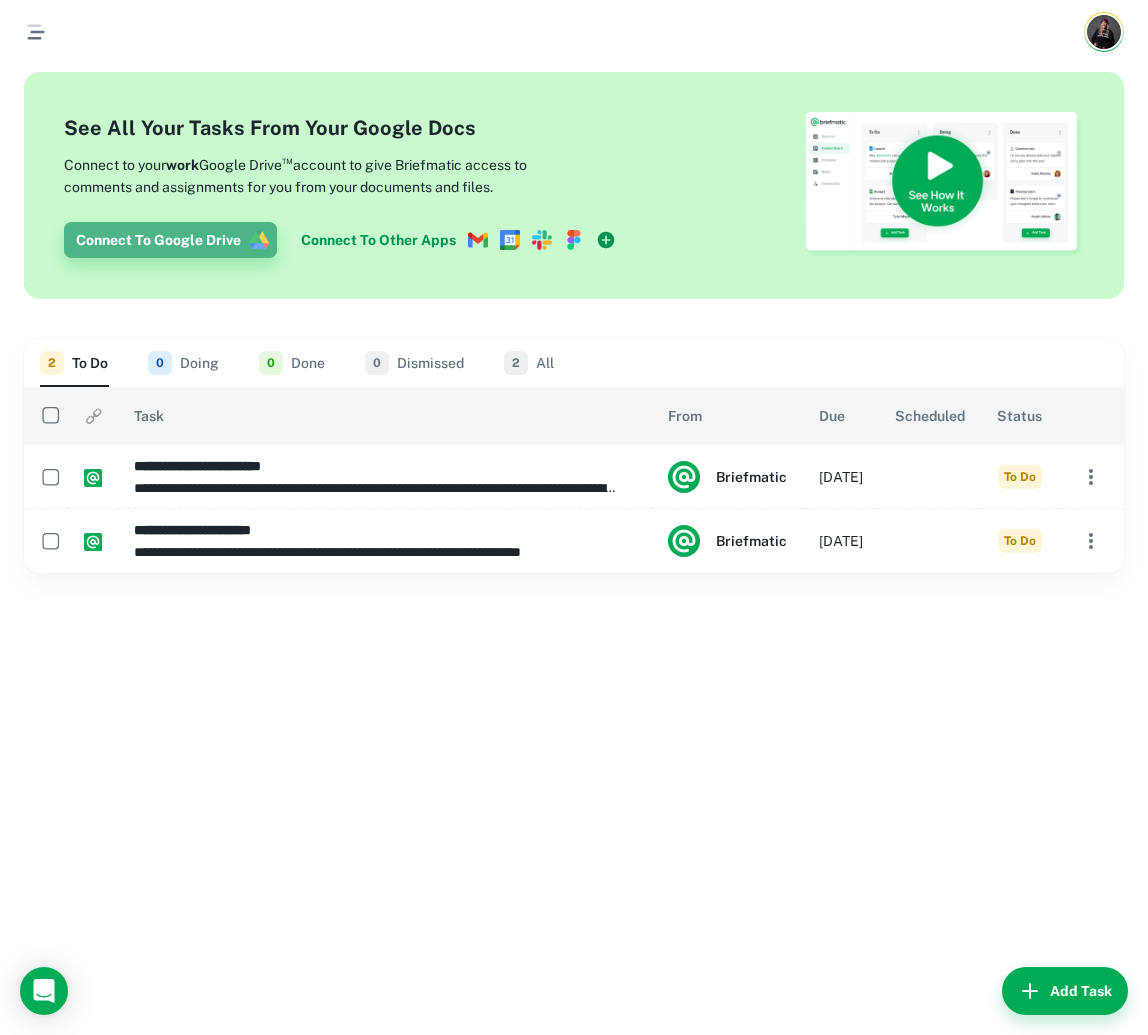 click on "Connect To Google Drive" at bounding box center [170, 240] 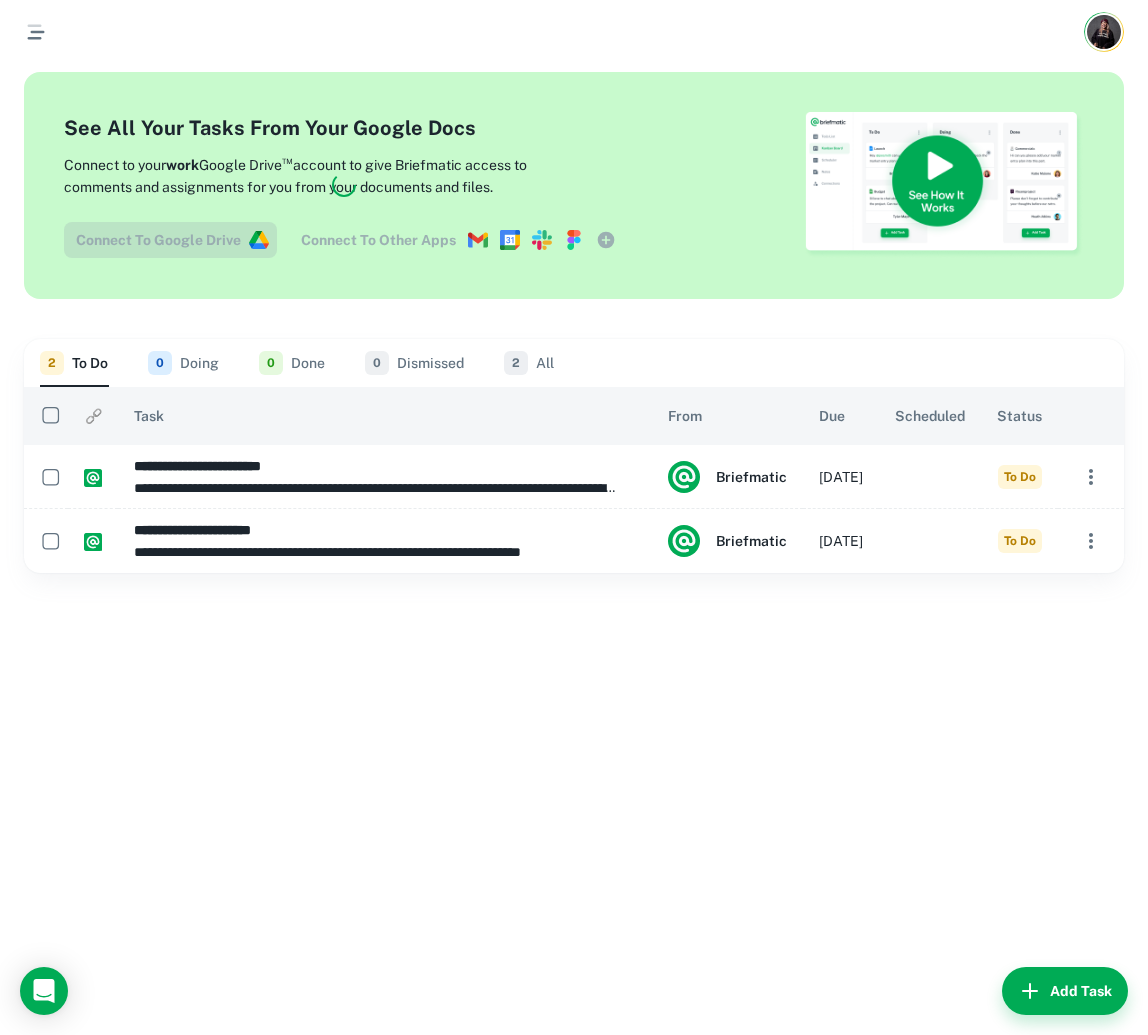 click at bounding box center (344, 185) 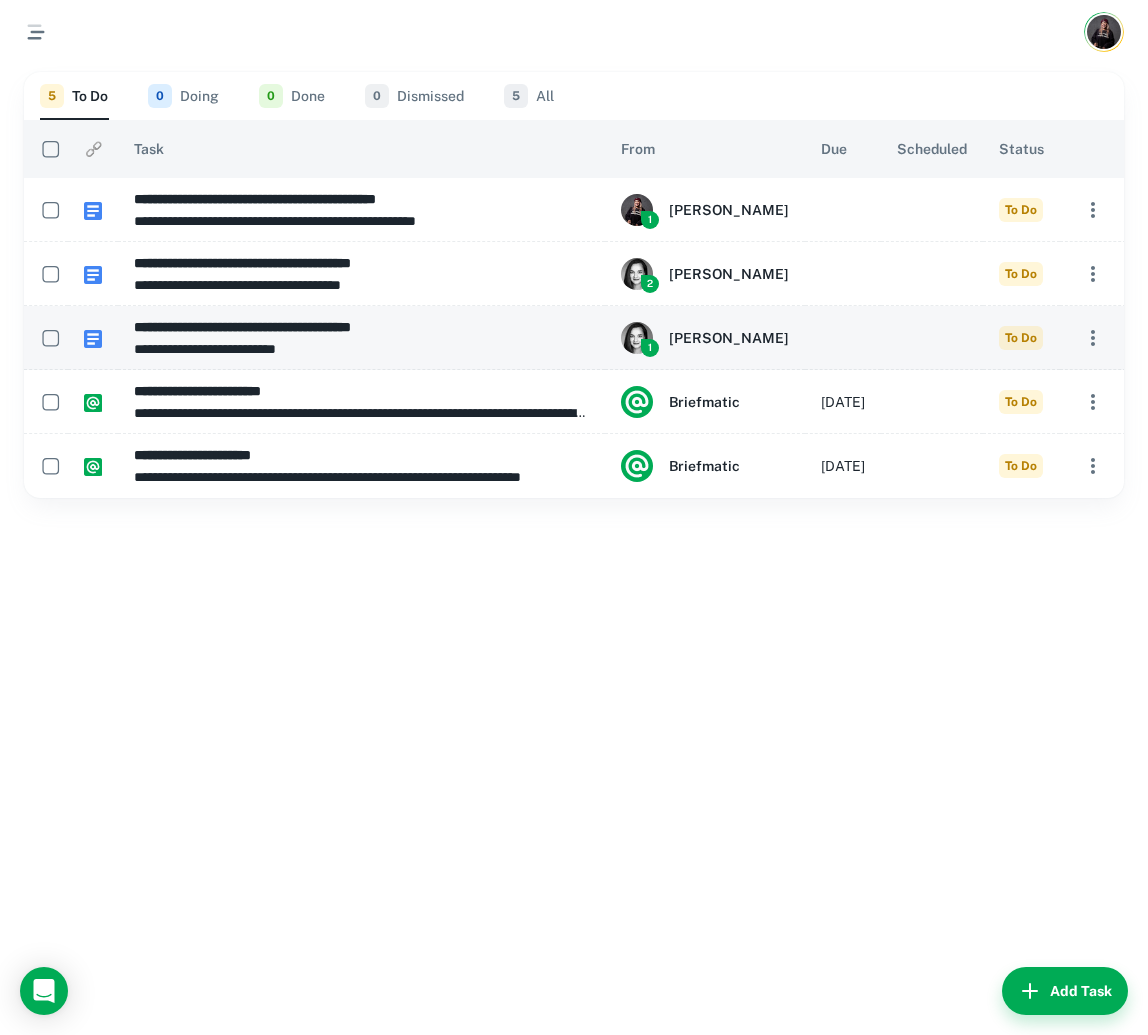 click on "****
*********
******
******" at bounding box center (361, 349) 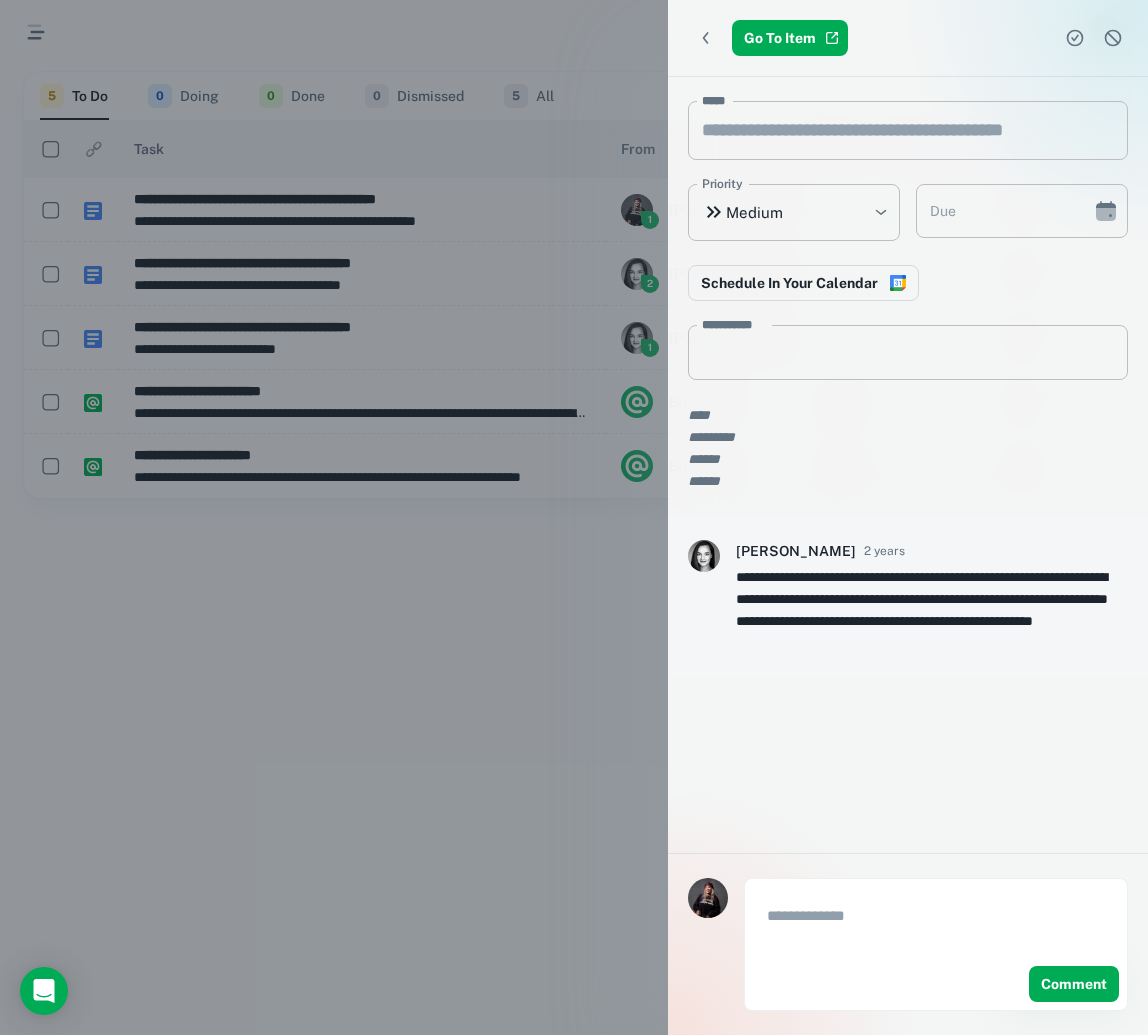 click at bounding box center (574, 517) 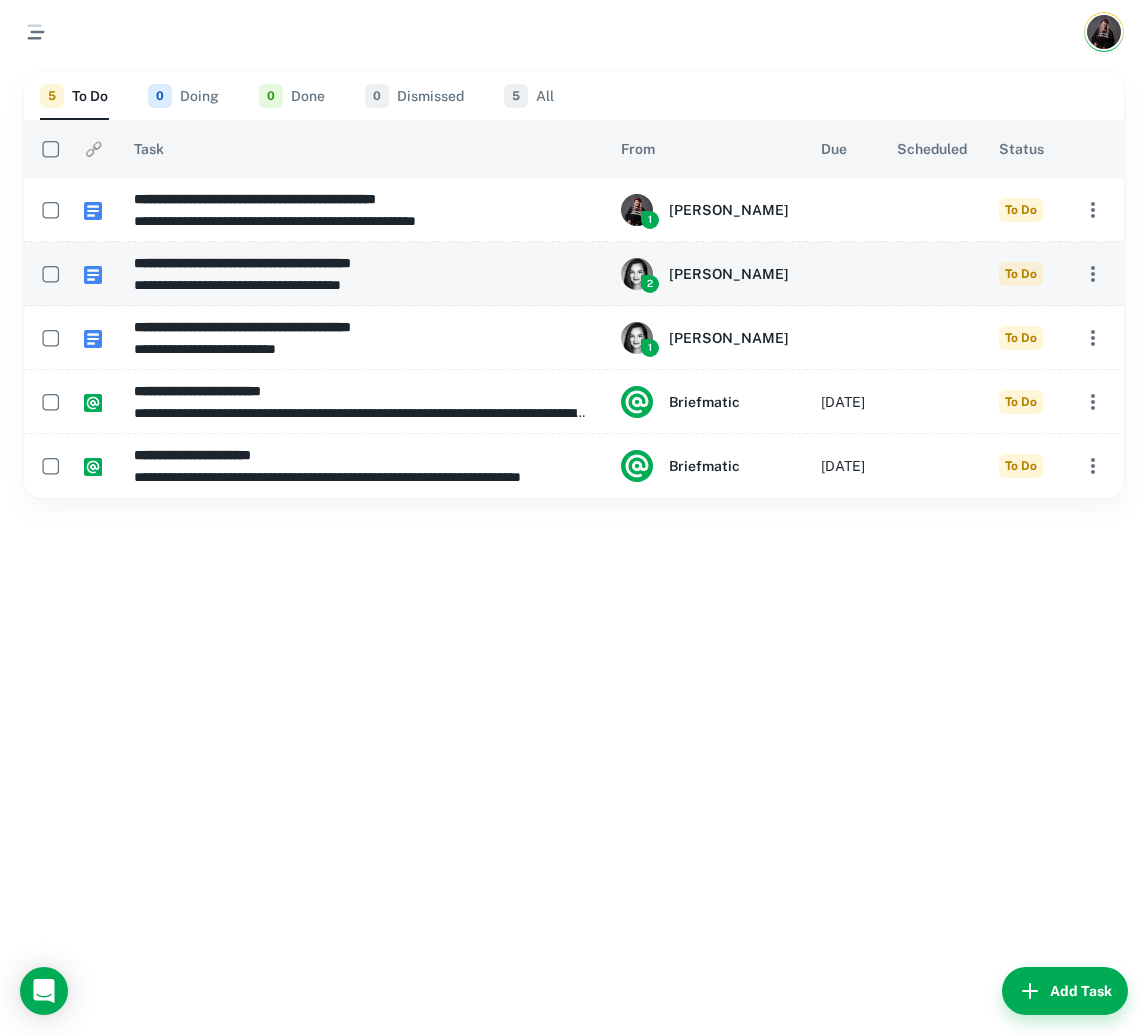 click on "**********" at bounding box center [361, 285] 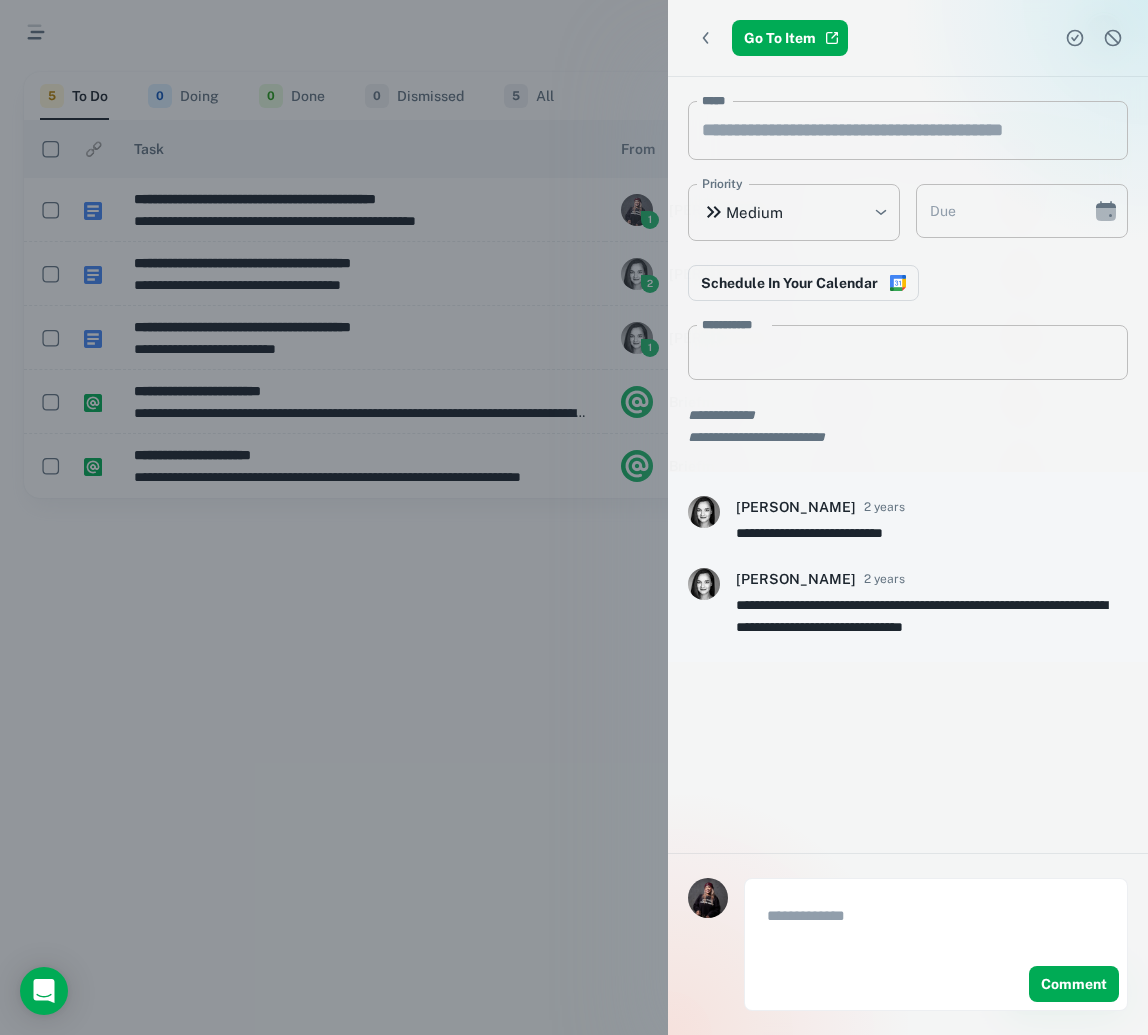 click at bounding box center (574, 517) 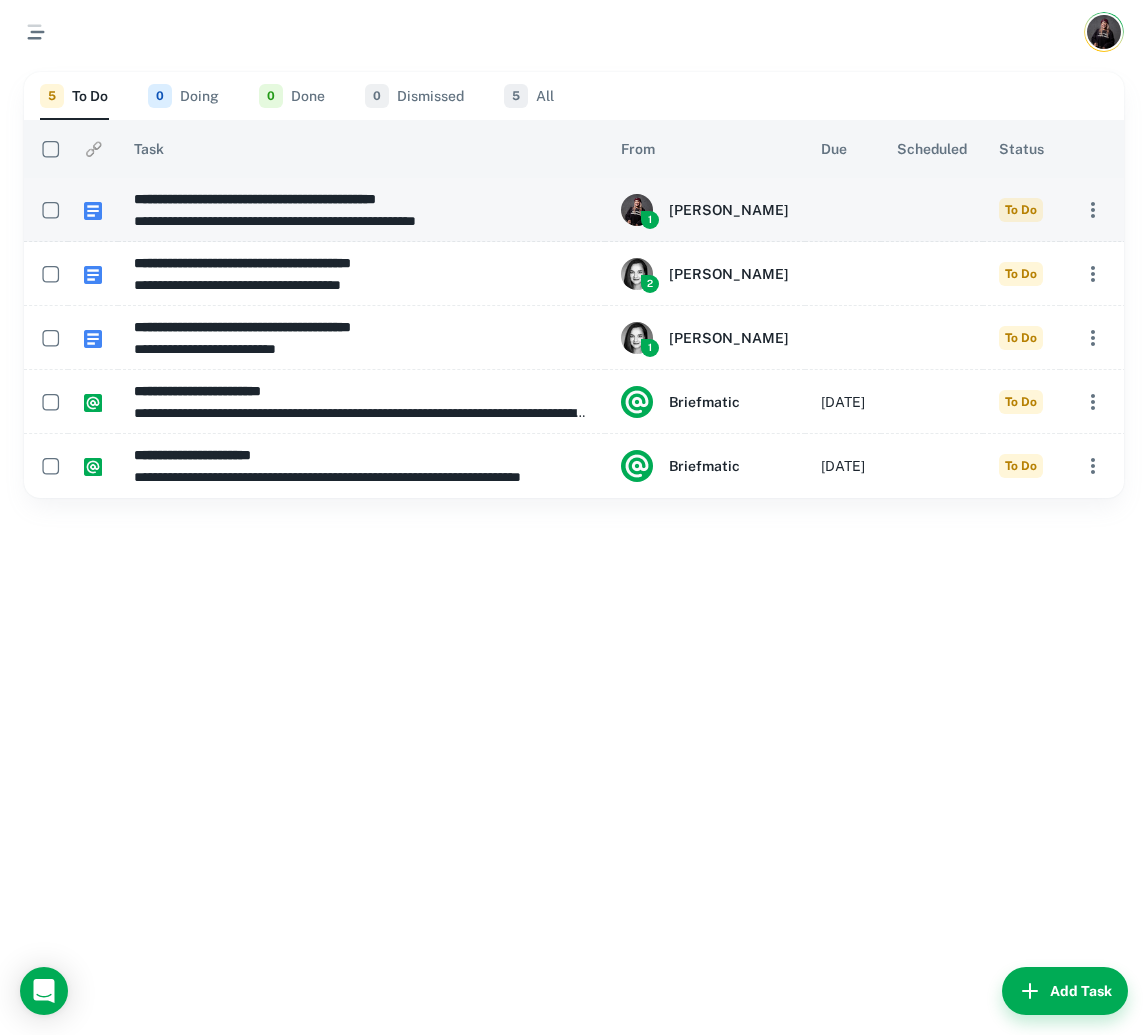 click on "**********" at bounding box center [361, 221] 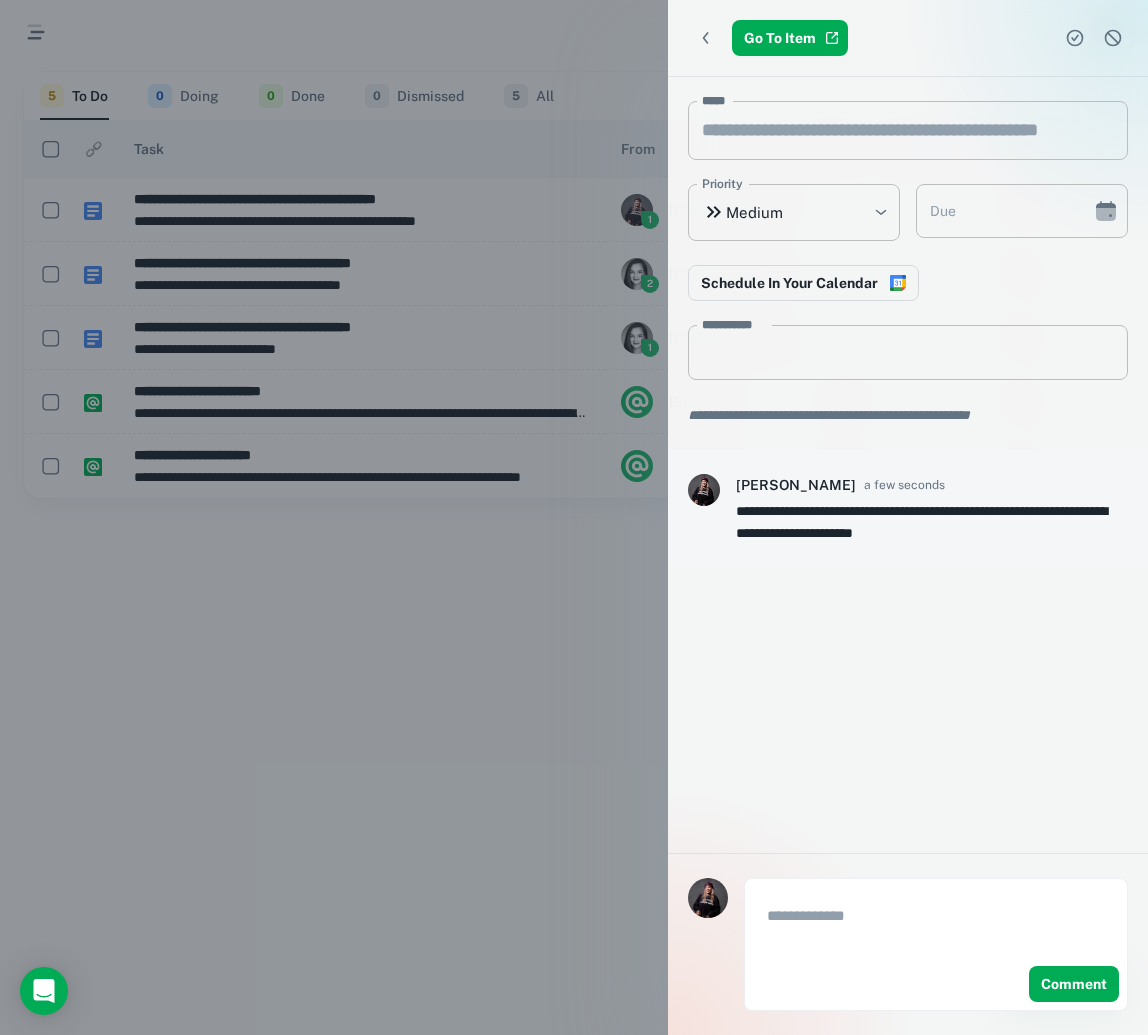 click at bounding box center [574, 517] 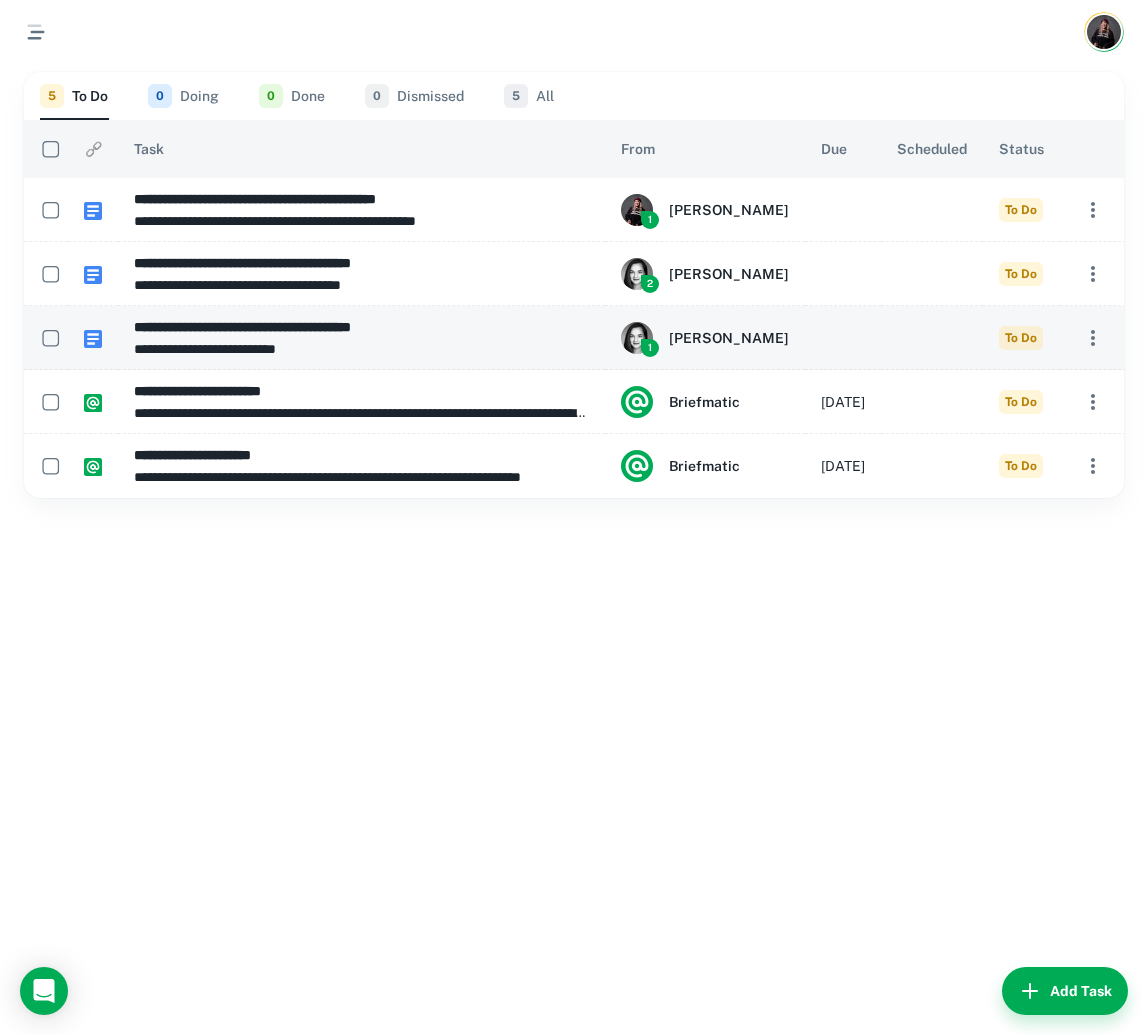 click on "**********" at bounding box center (361, 327) 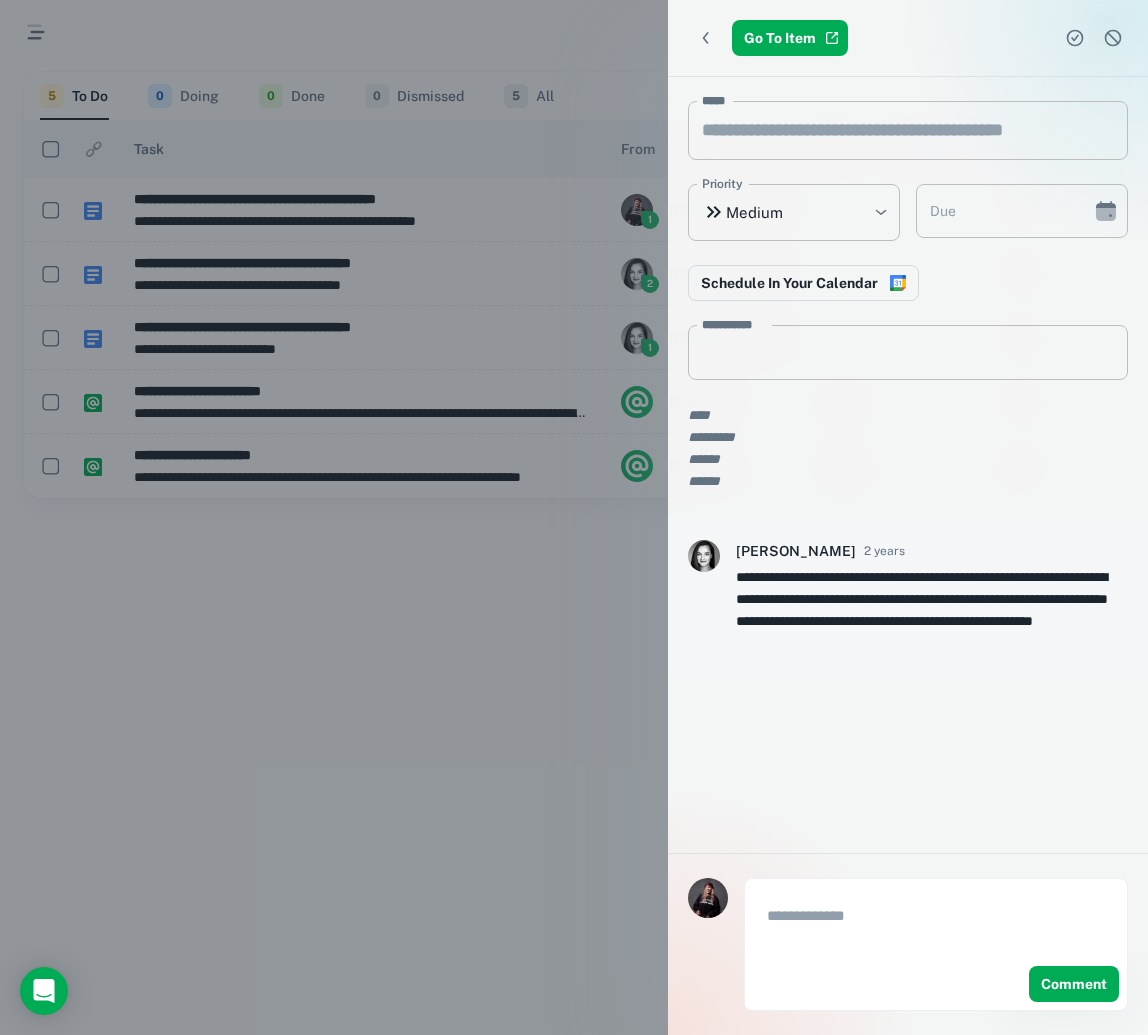 click at bounding box center (574, 517) 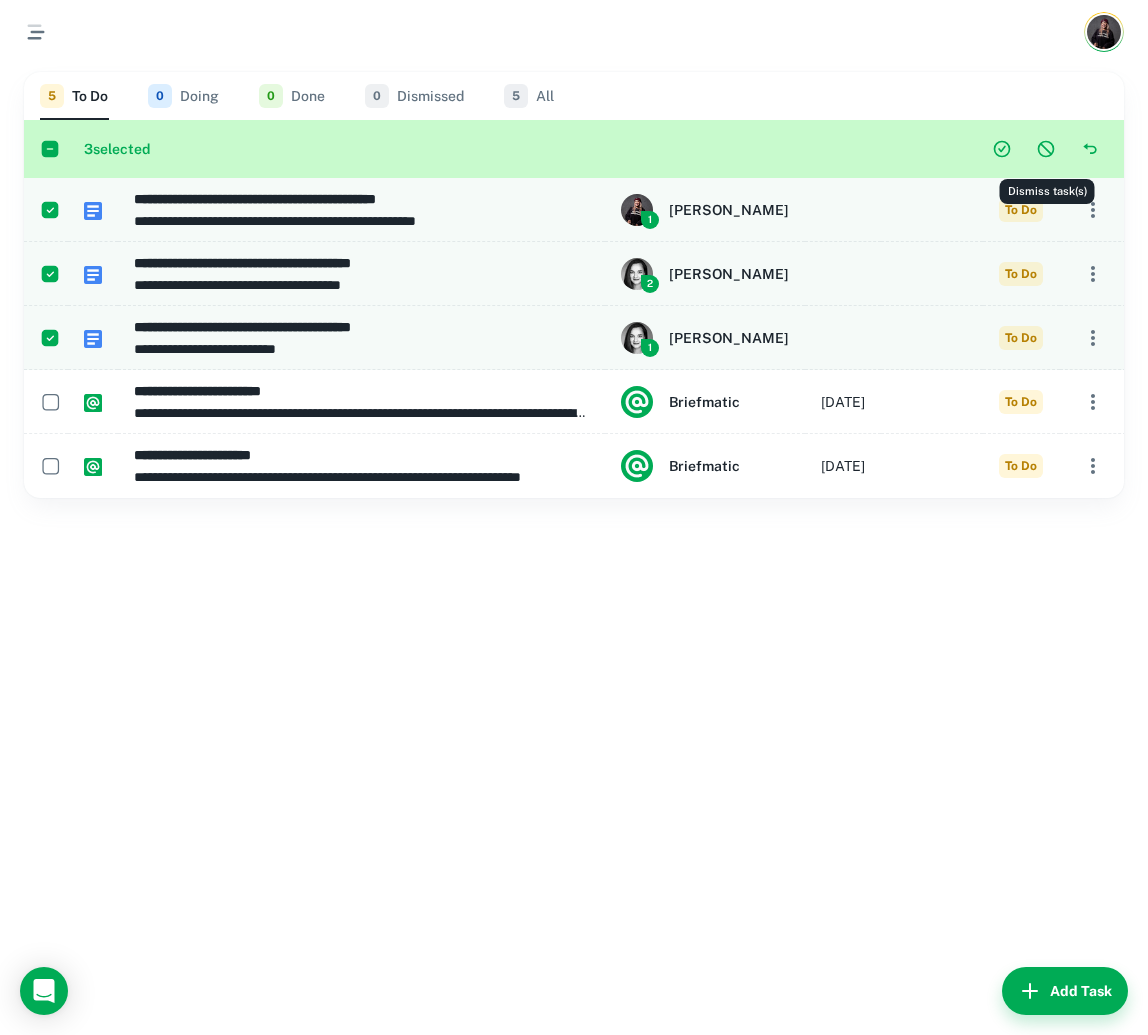 click 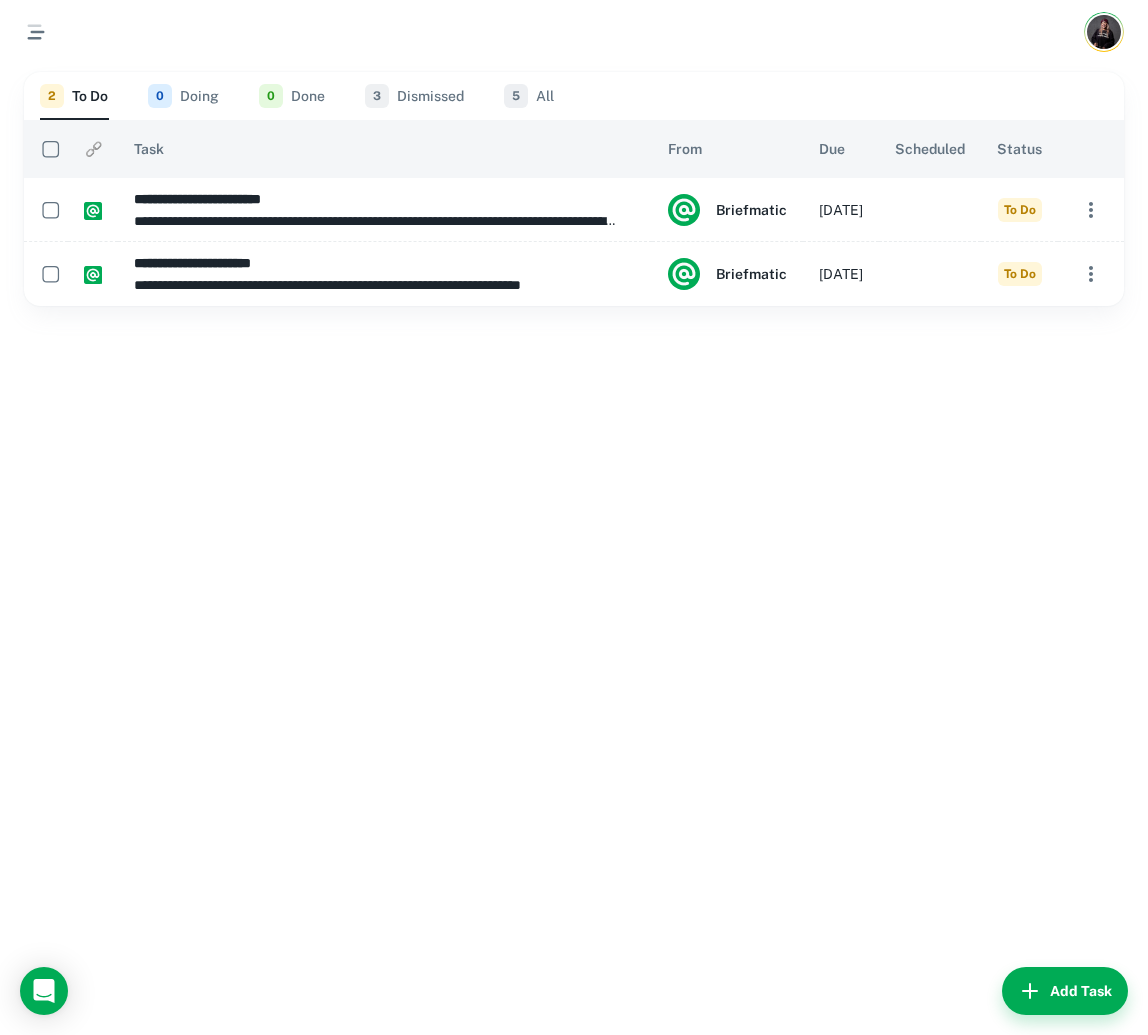 click 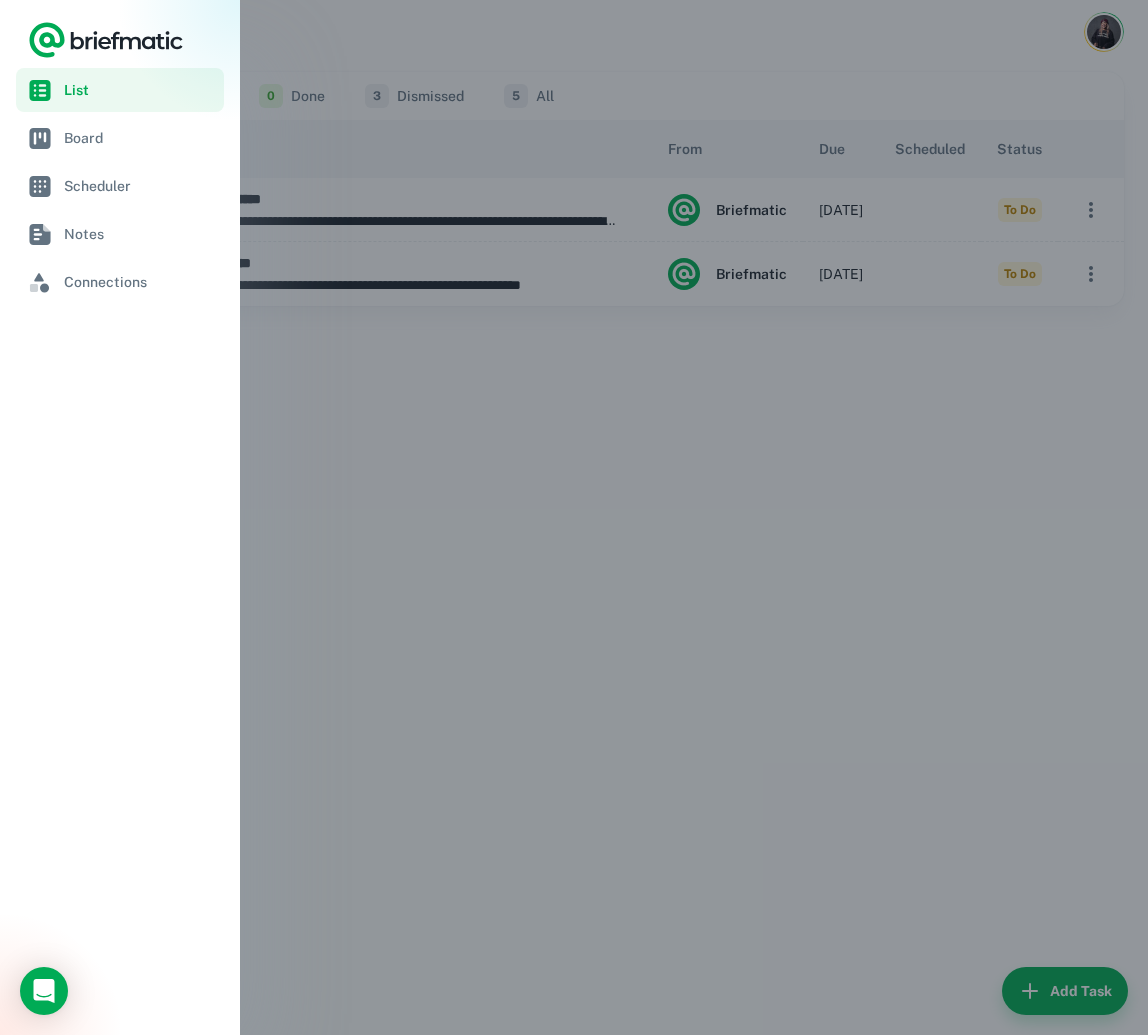 click at bounding box center [574, 517] 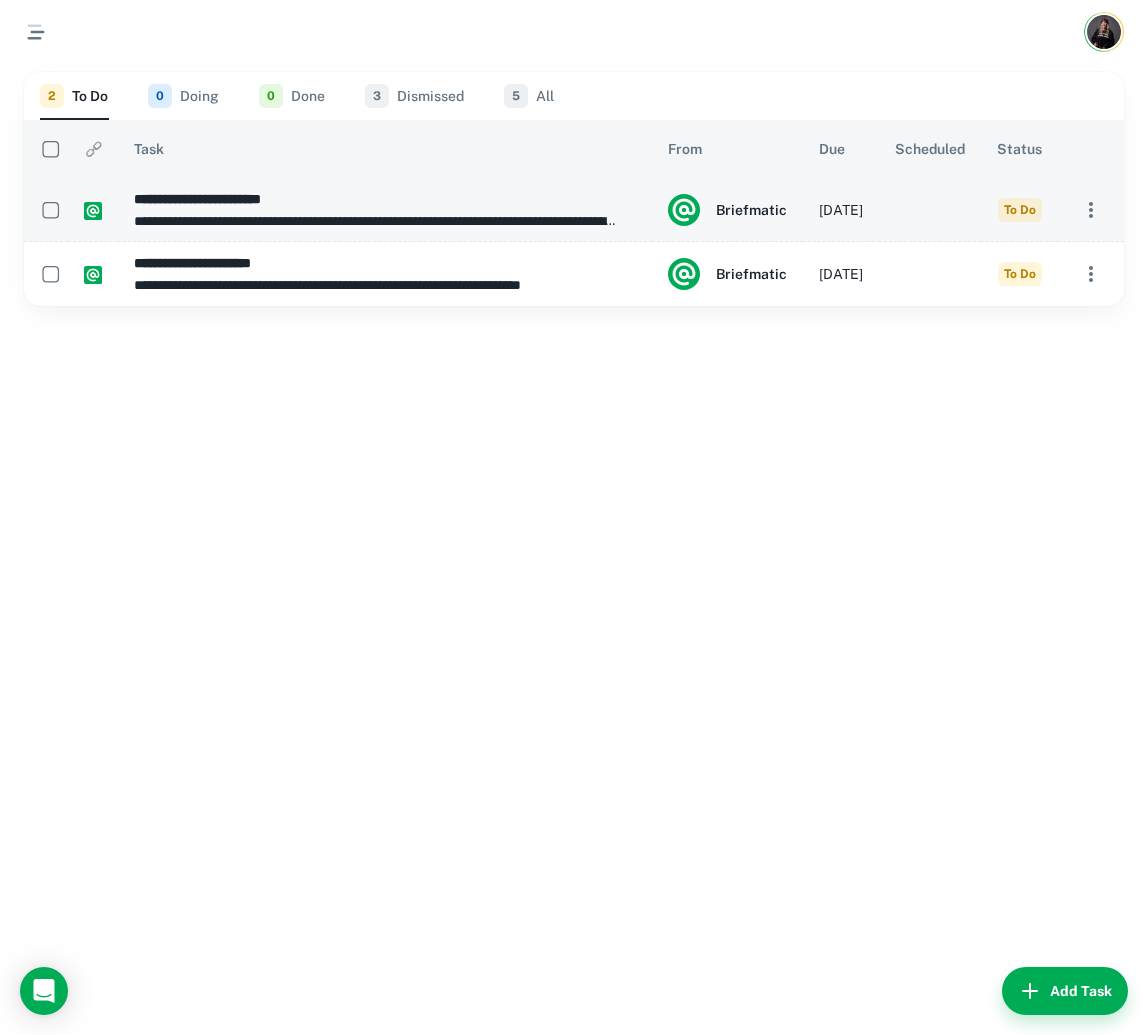 click on "**********" at bounding box center (380, 221) 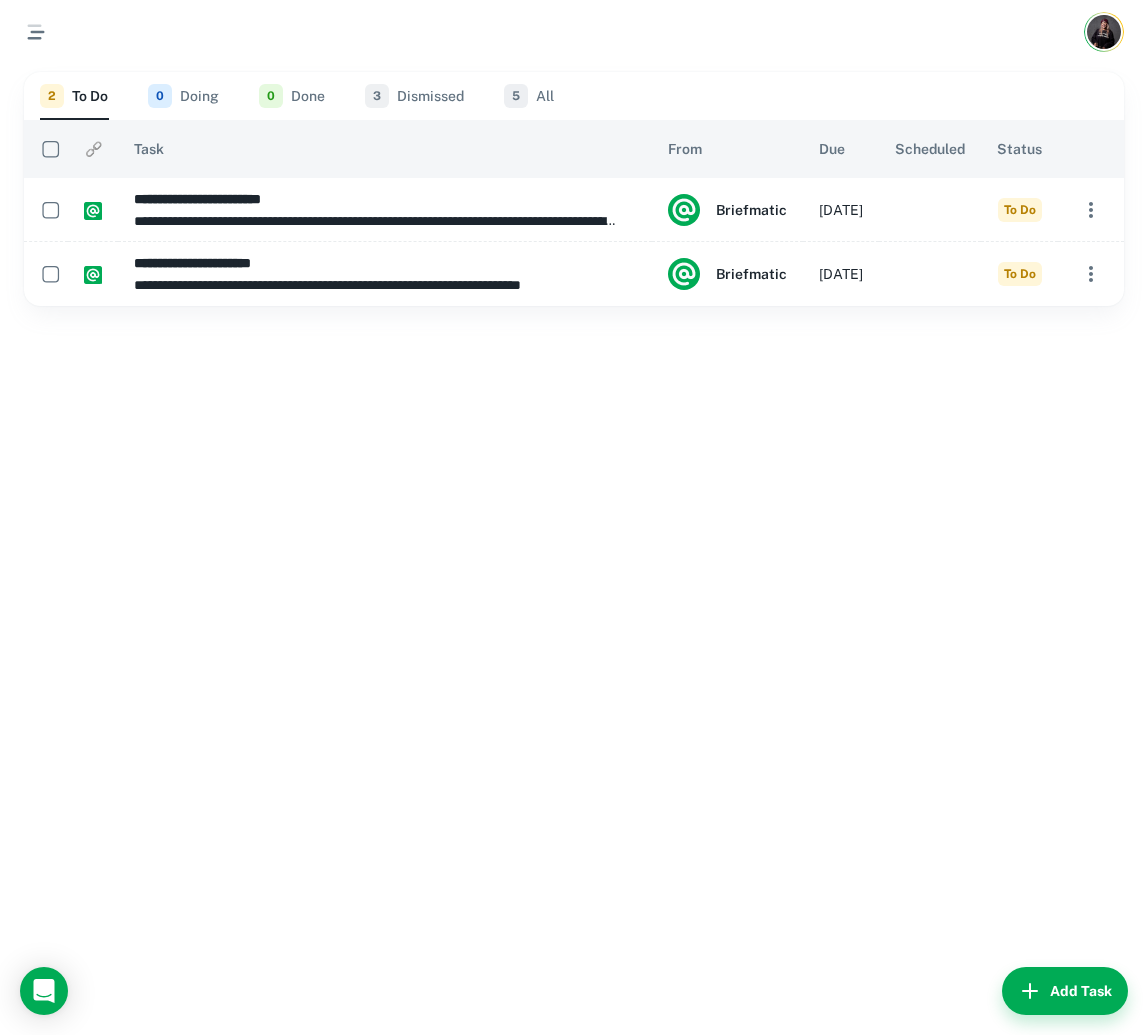 type on "**********" 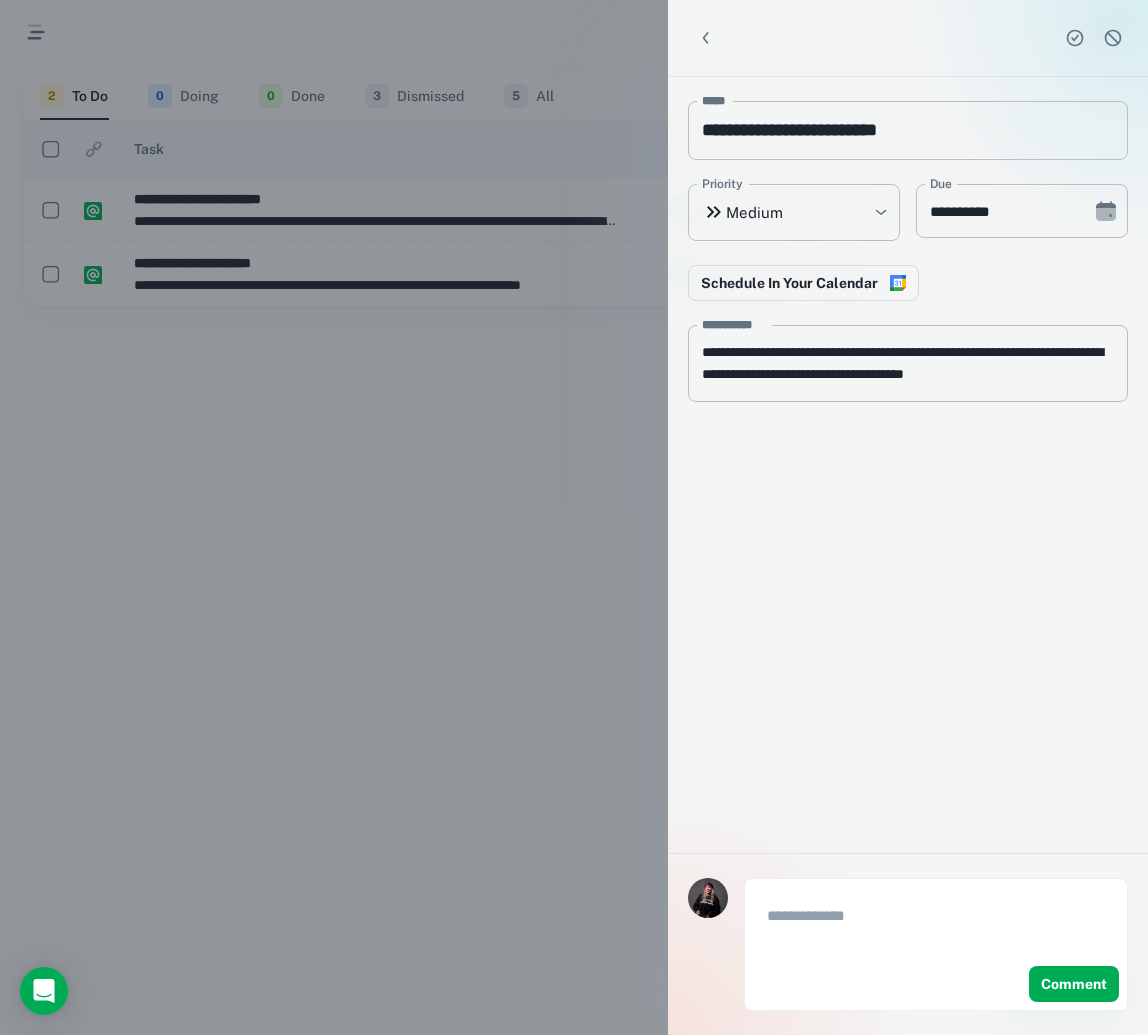 click 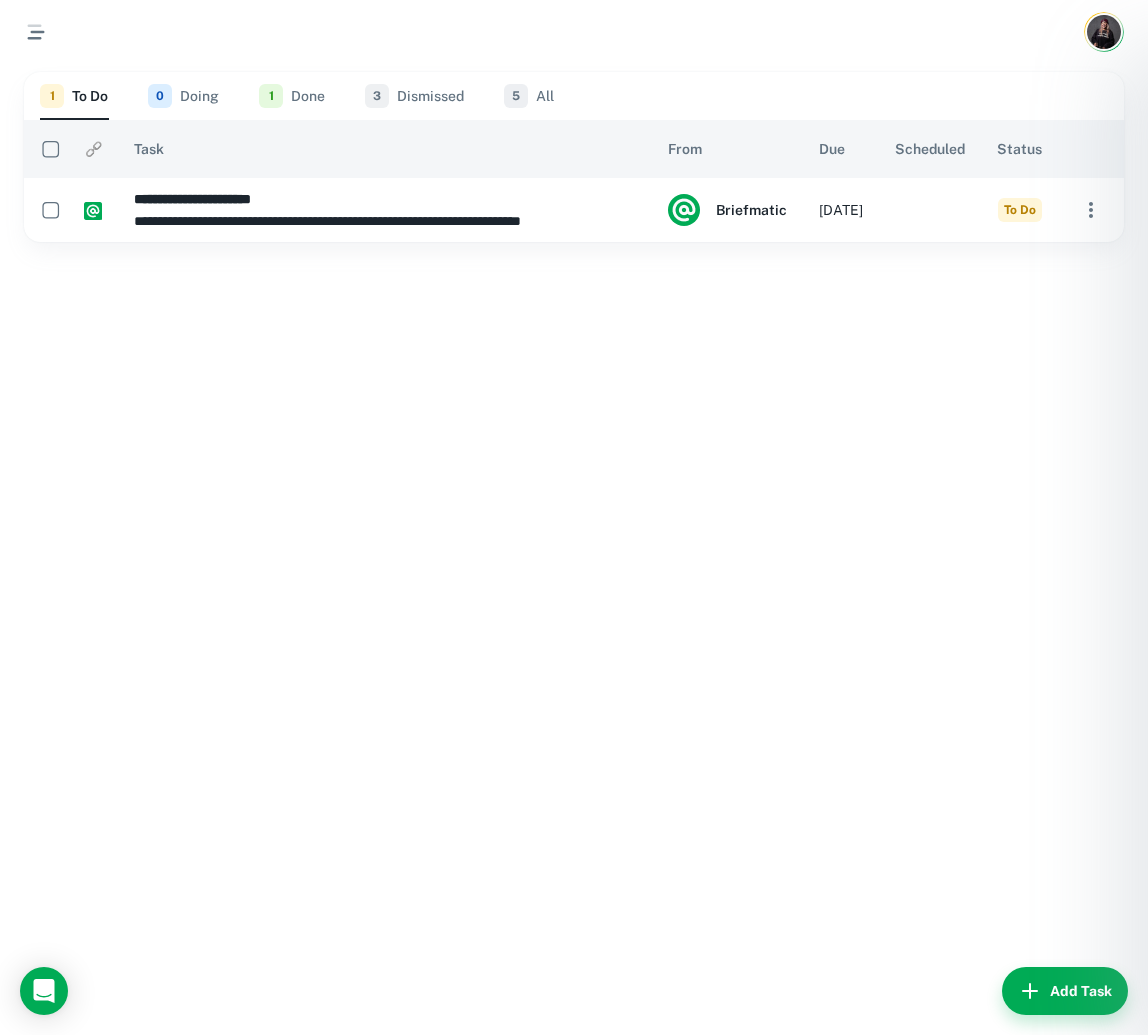 type 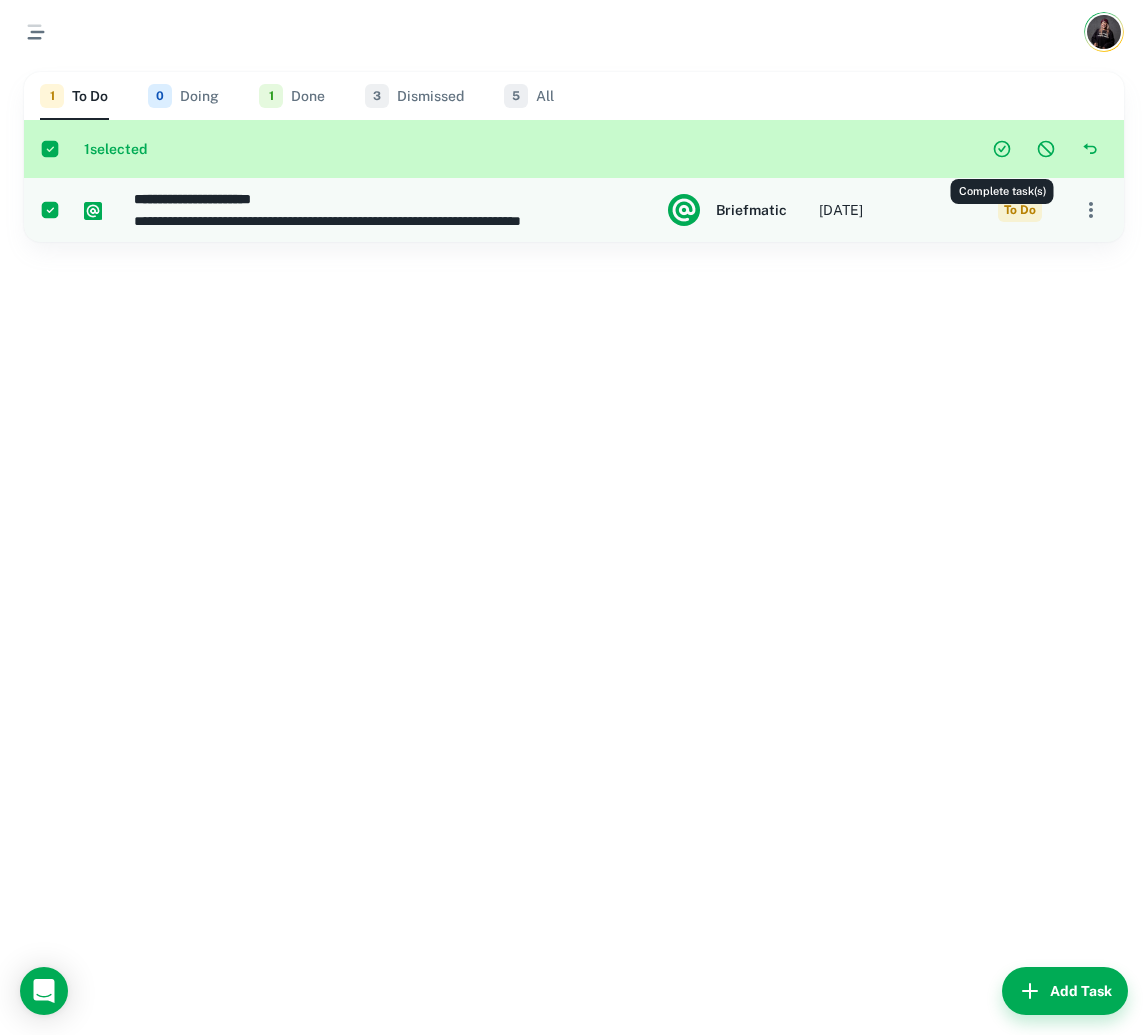 click 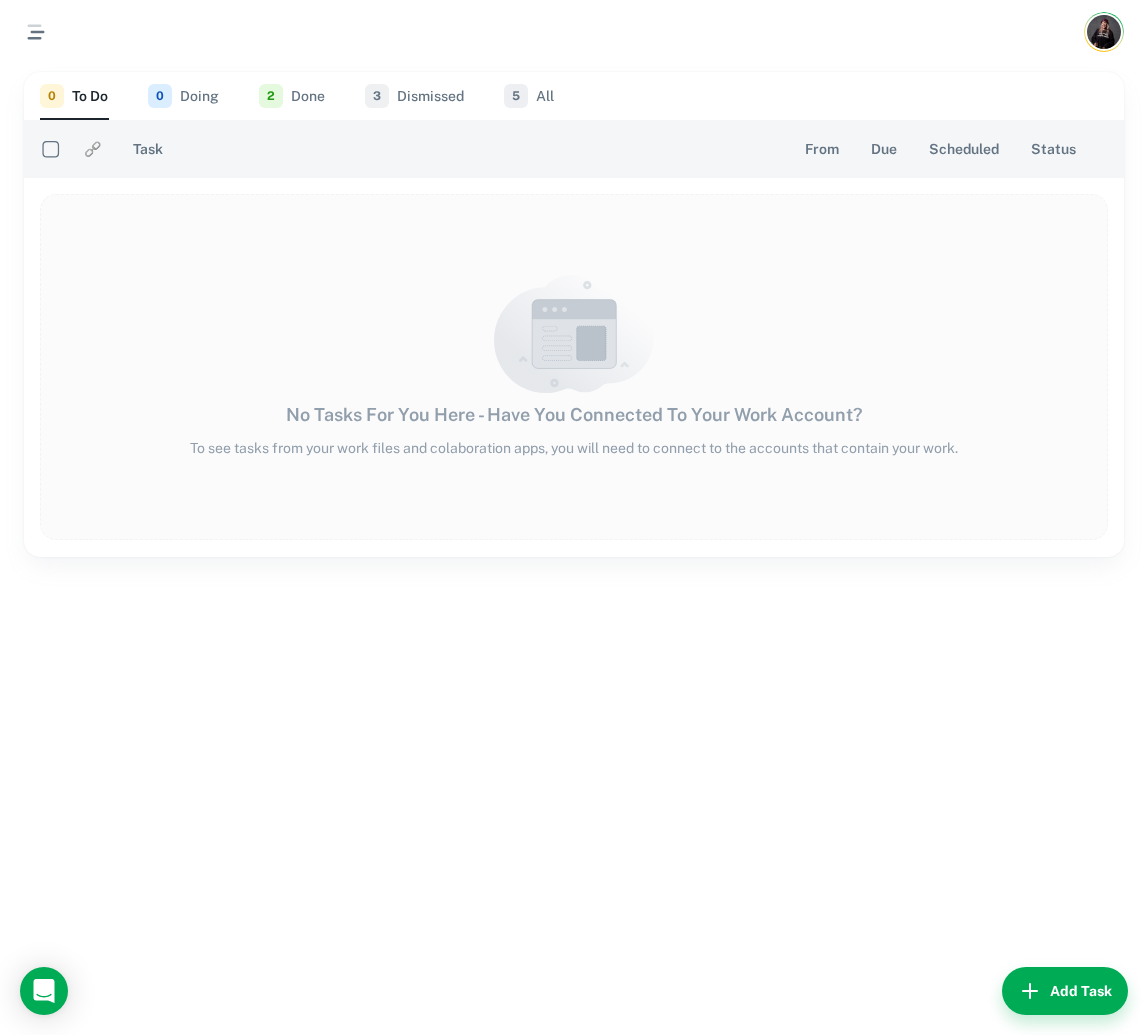 click on "2 Done" at bounding box center [292, 96] 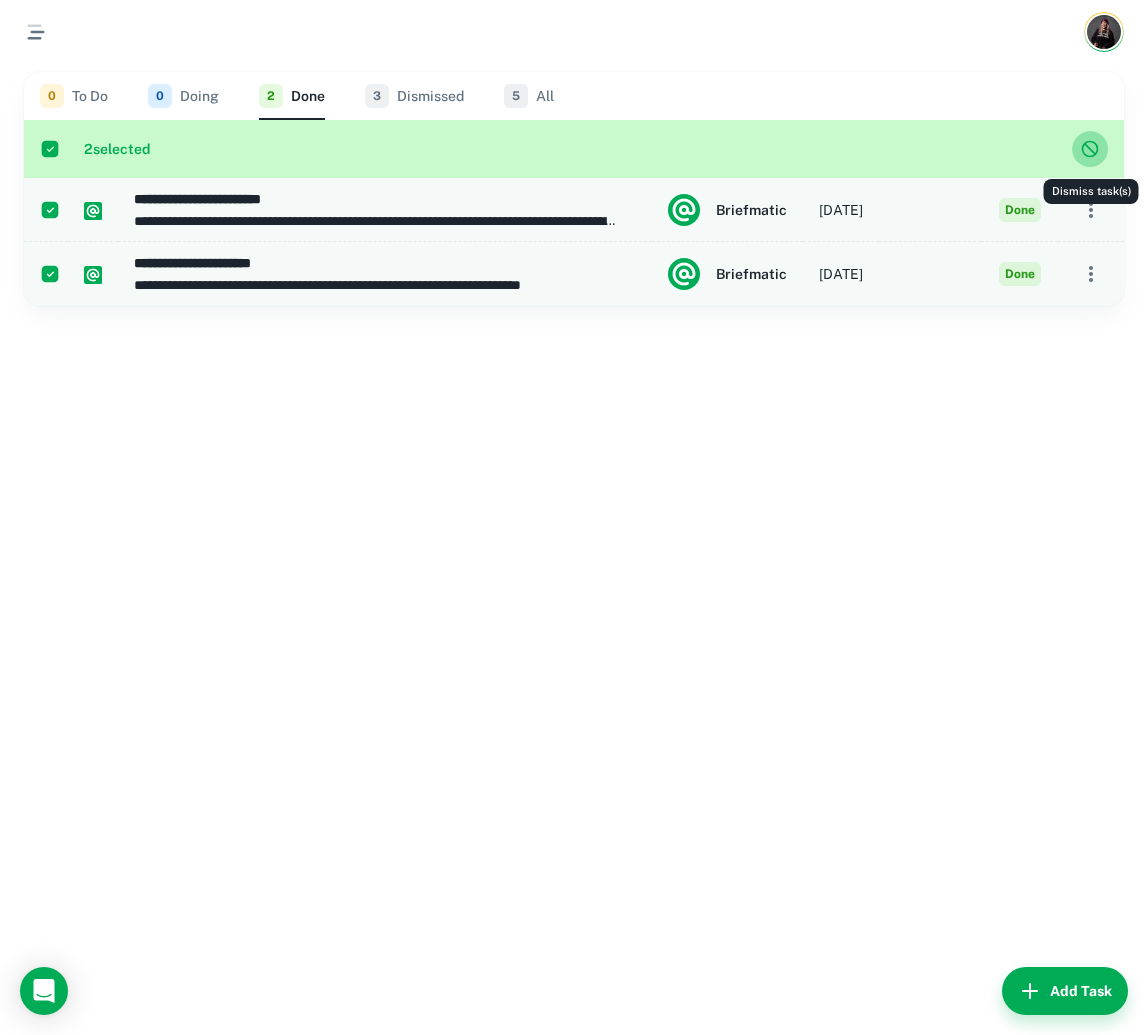 click 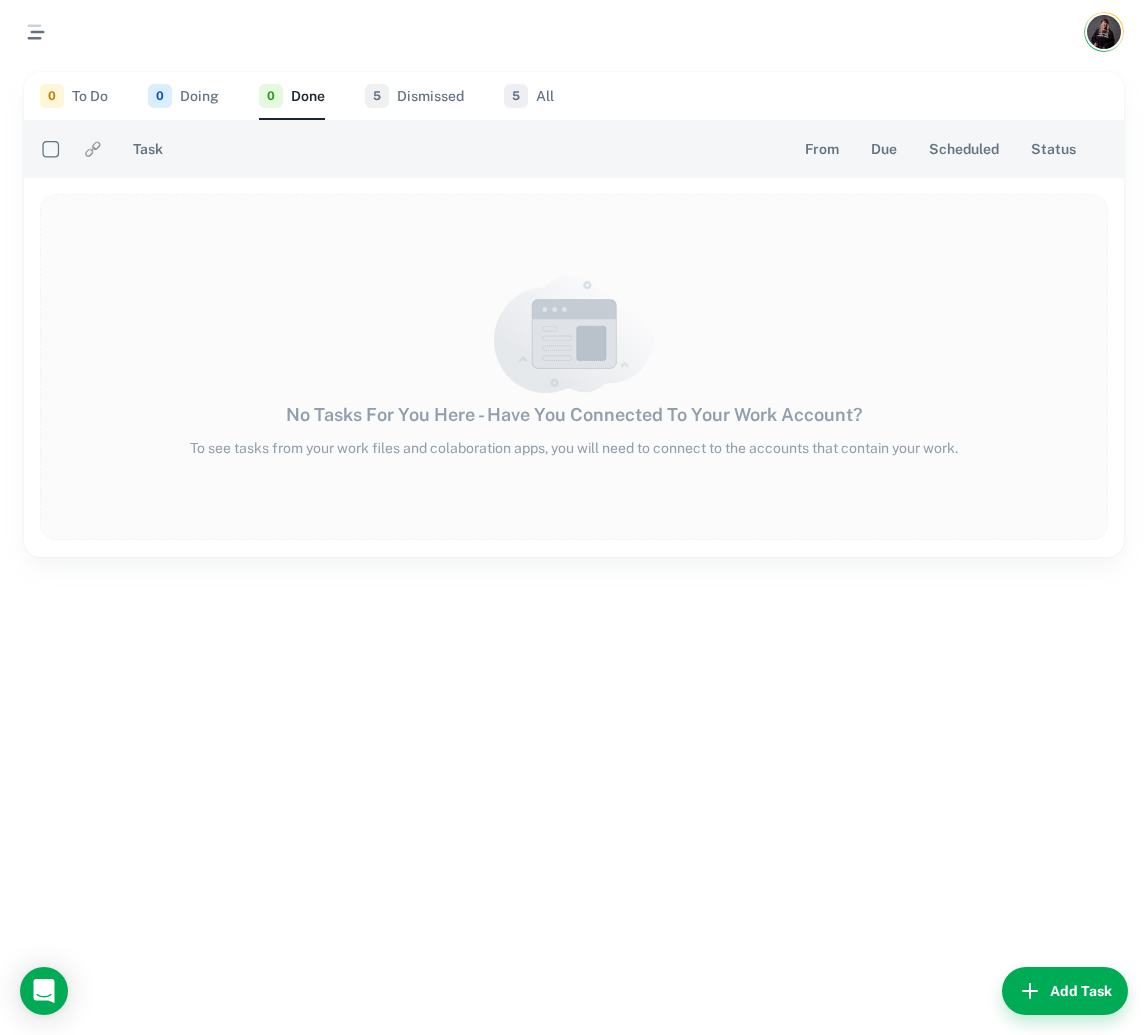 click on "5 Dismissed" at bounding box center [414, 96] 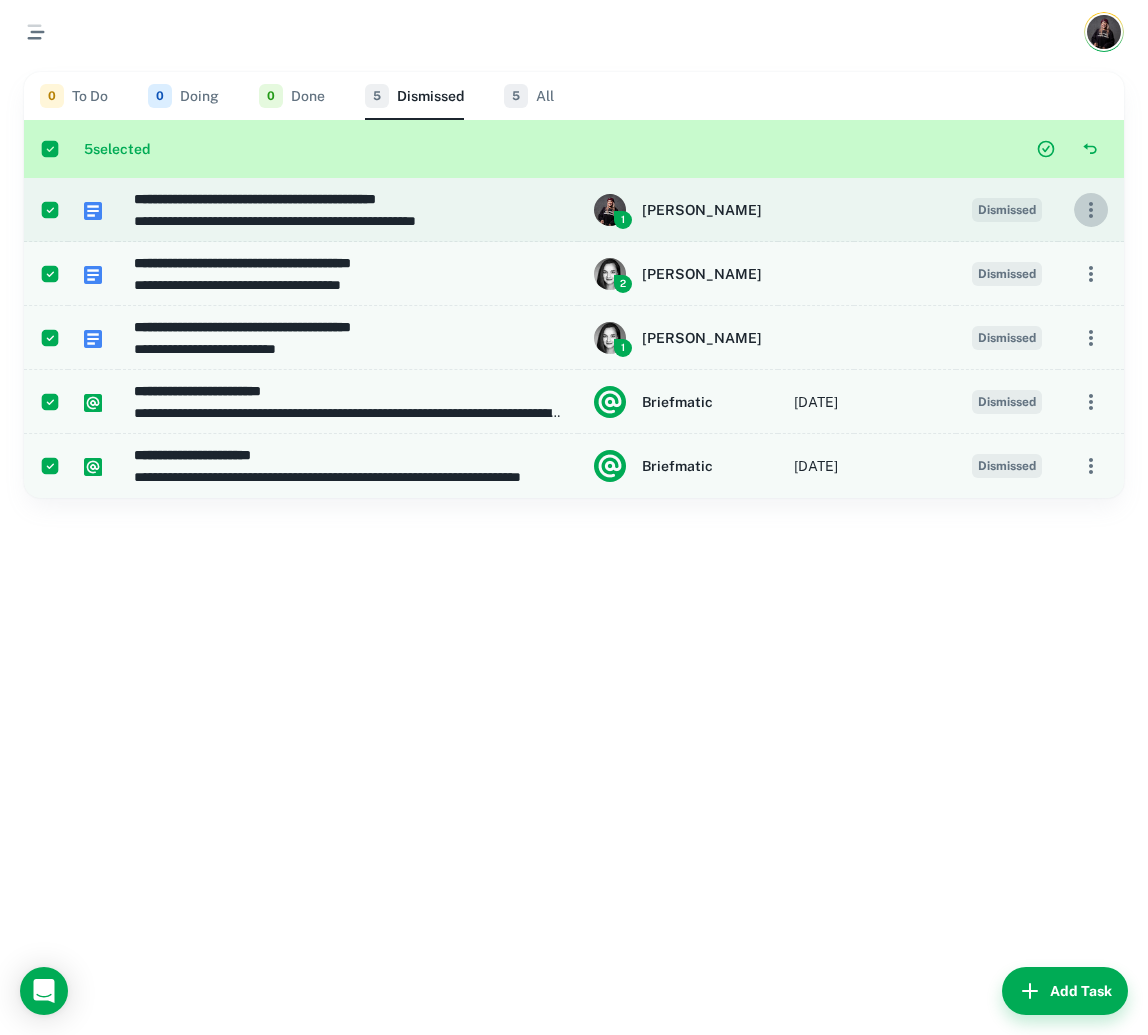 click 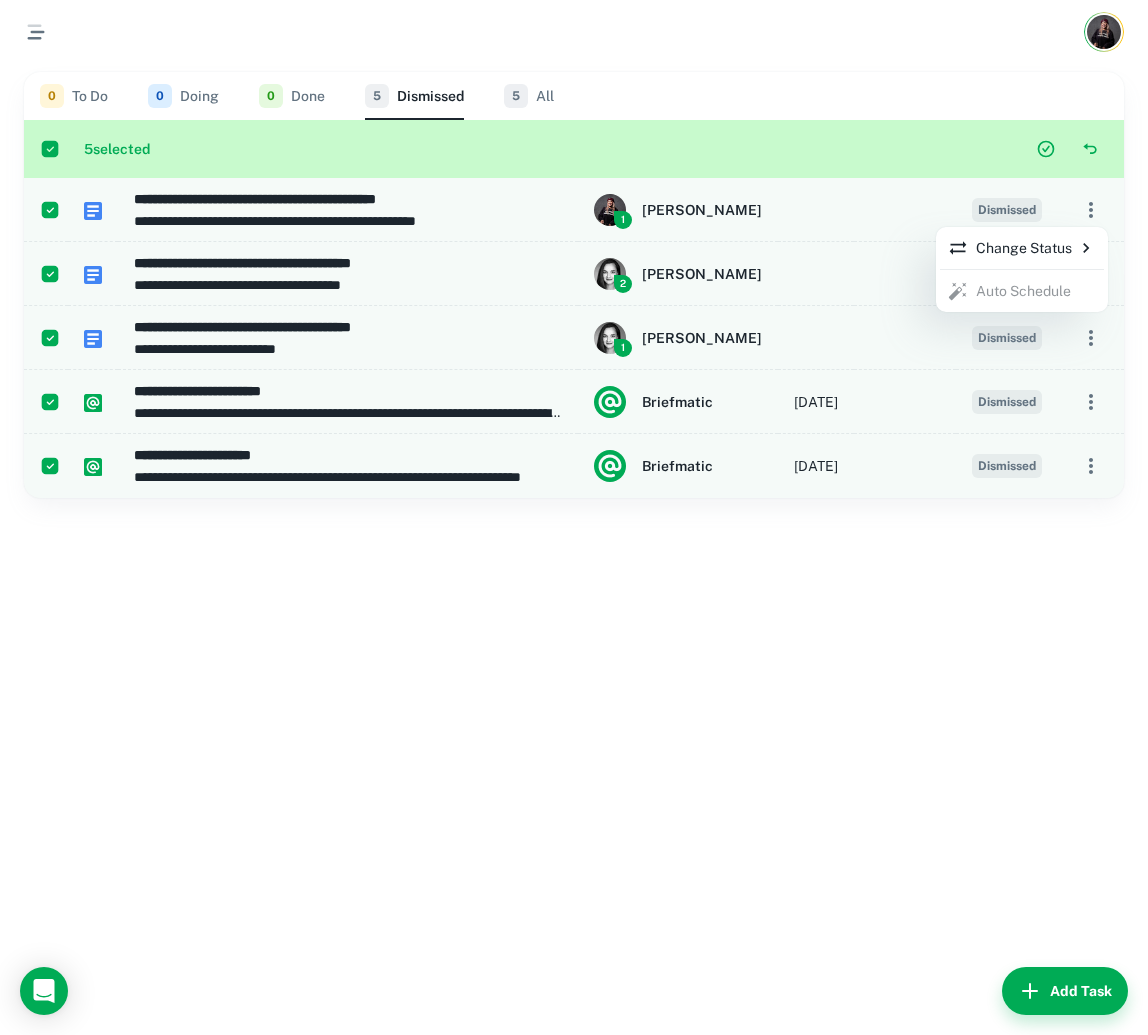 click at bounding box center [574, 517] 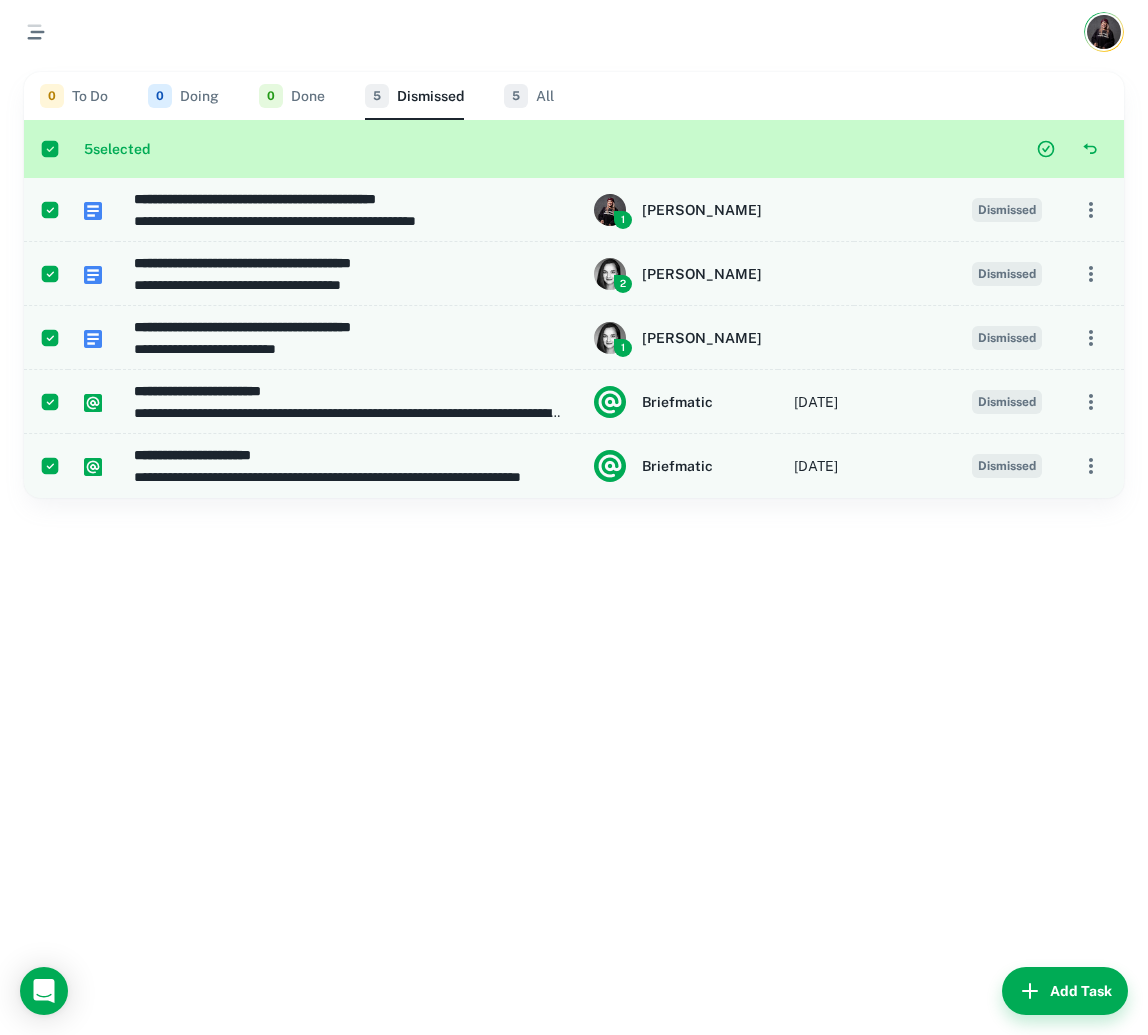 click on "5" at bounding box center (516, 96) 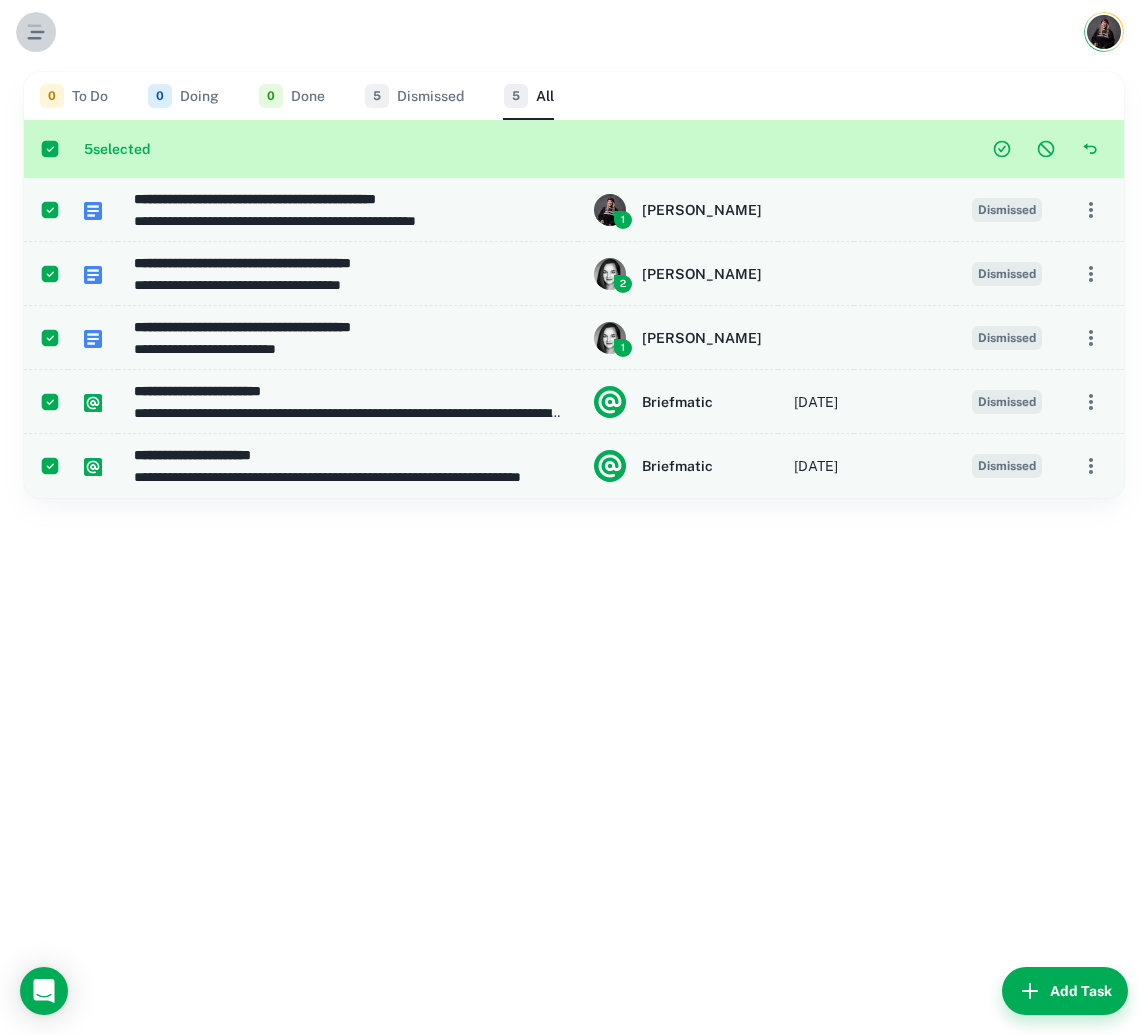 click 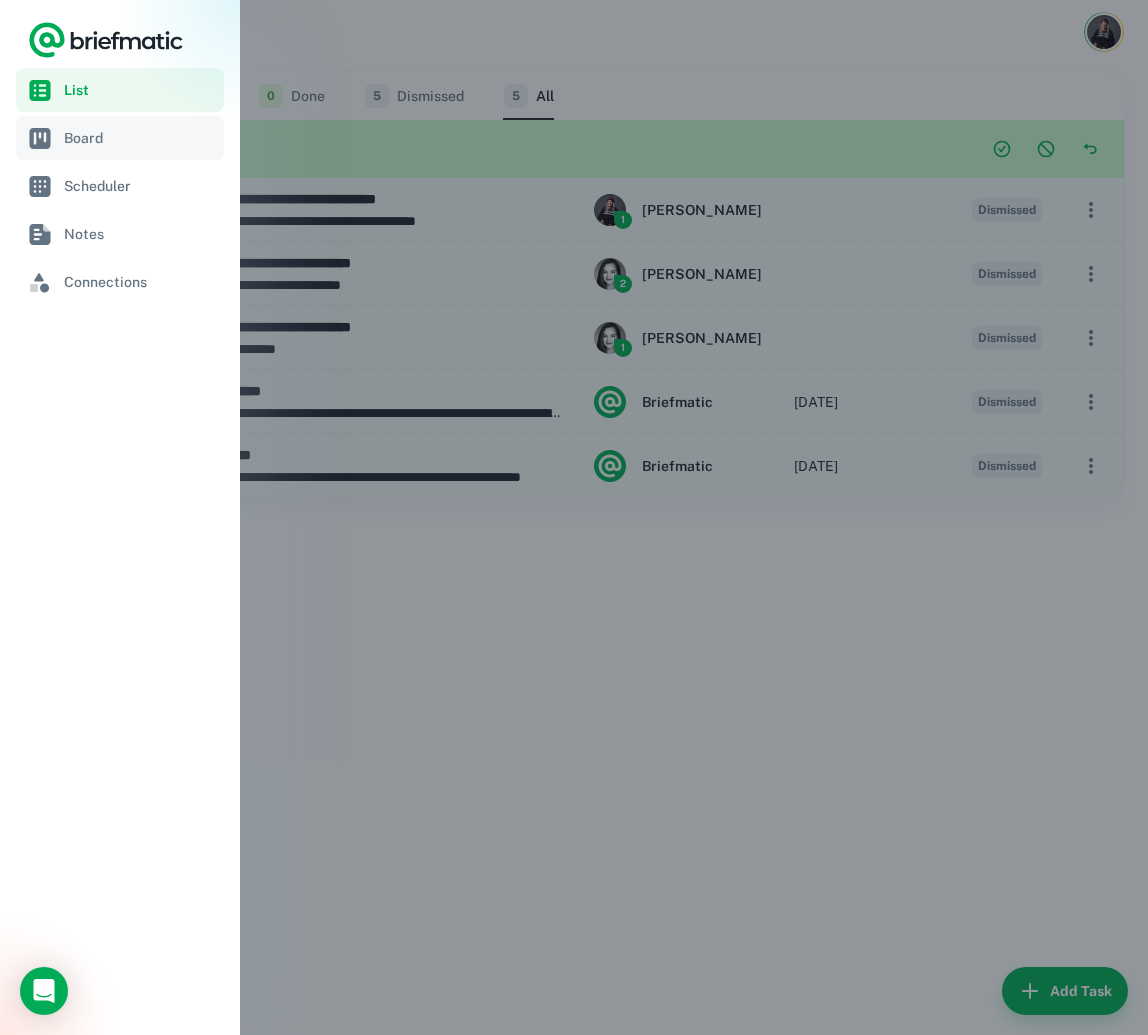click on "Board" at bounding box center (120, 138) 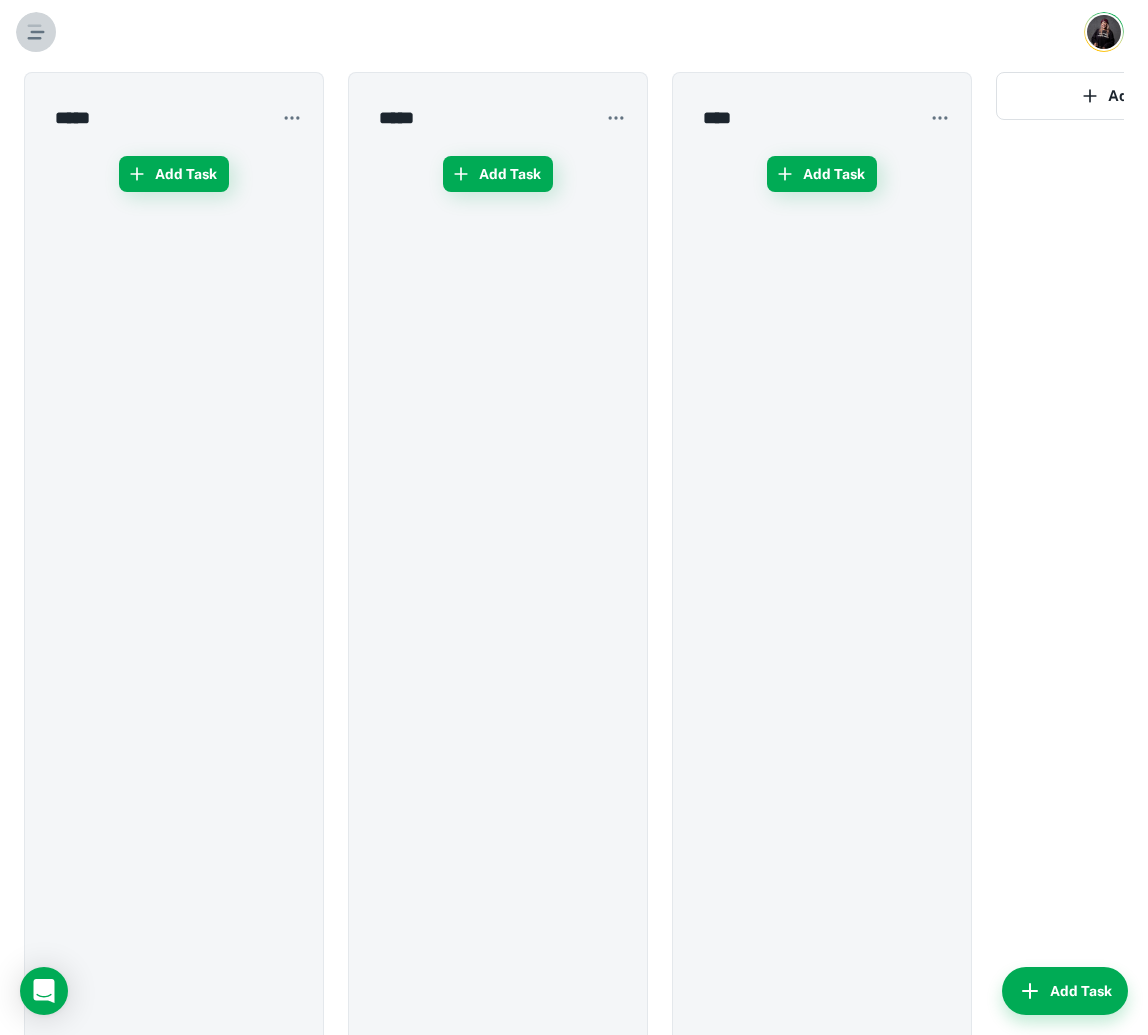 click 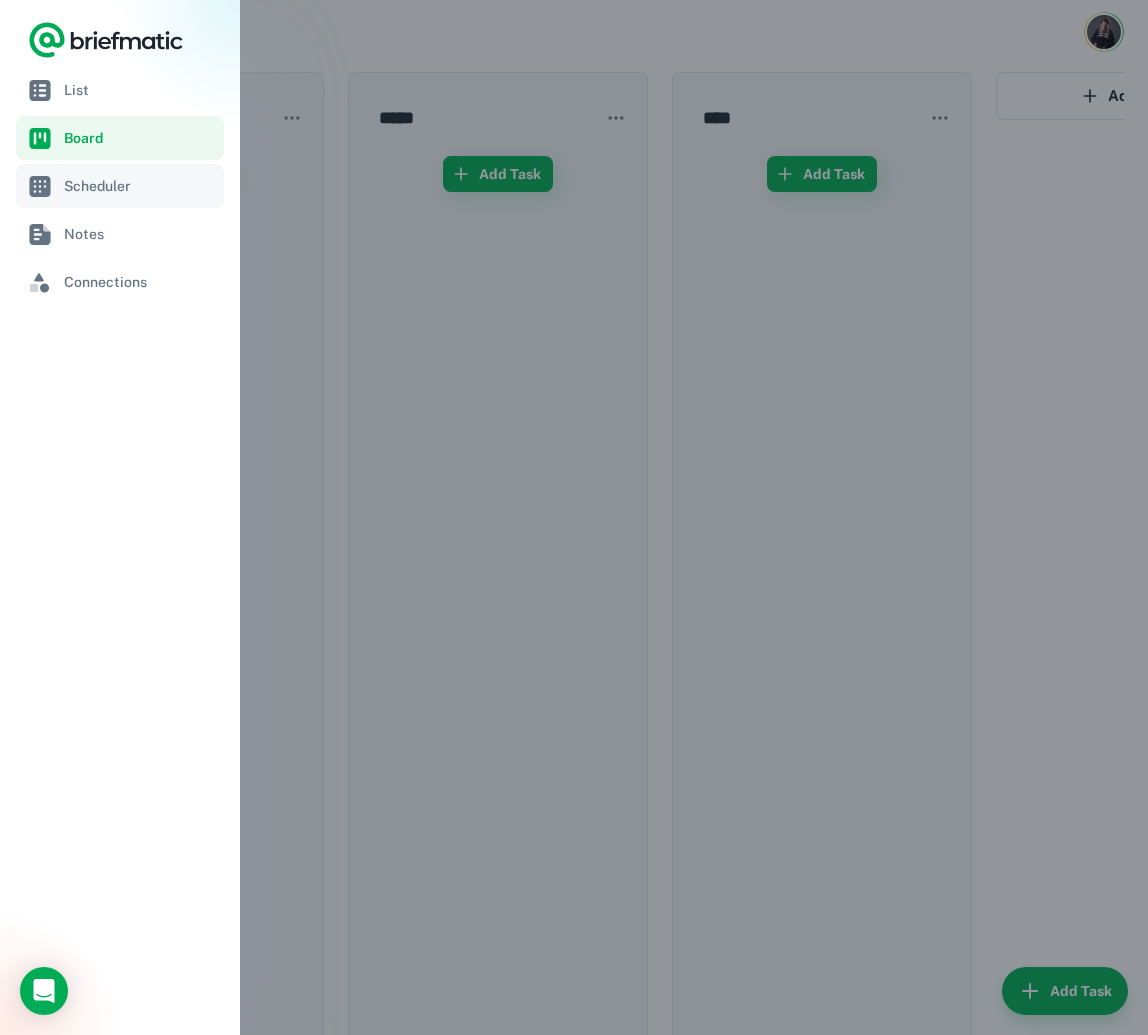 click on "Scheduler" at bounding box center [140, 186] 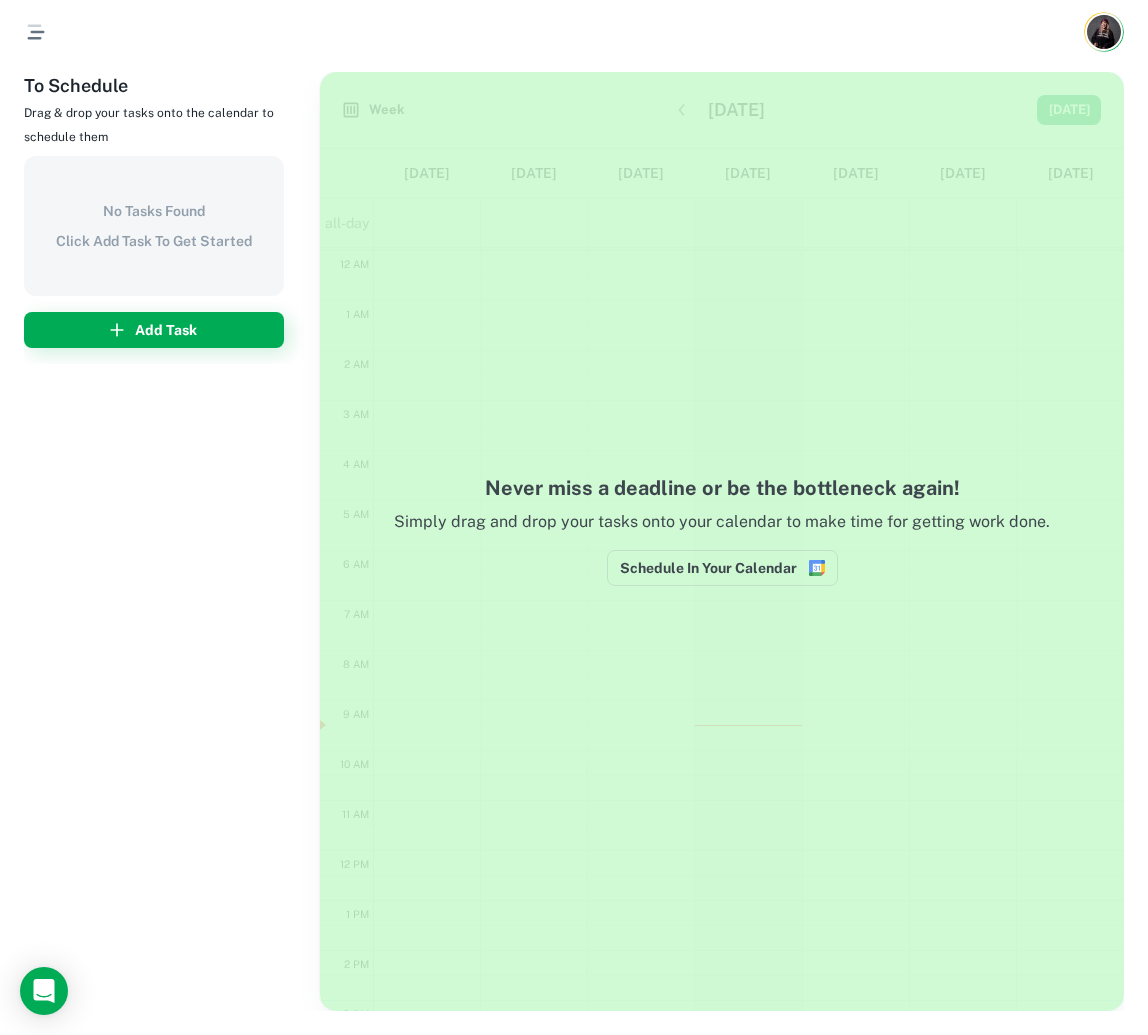 scroll, scrollTop: 301, scrollLeft: 0, axis: vertical 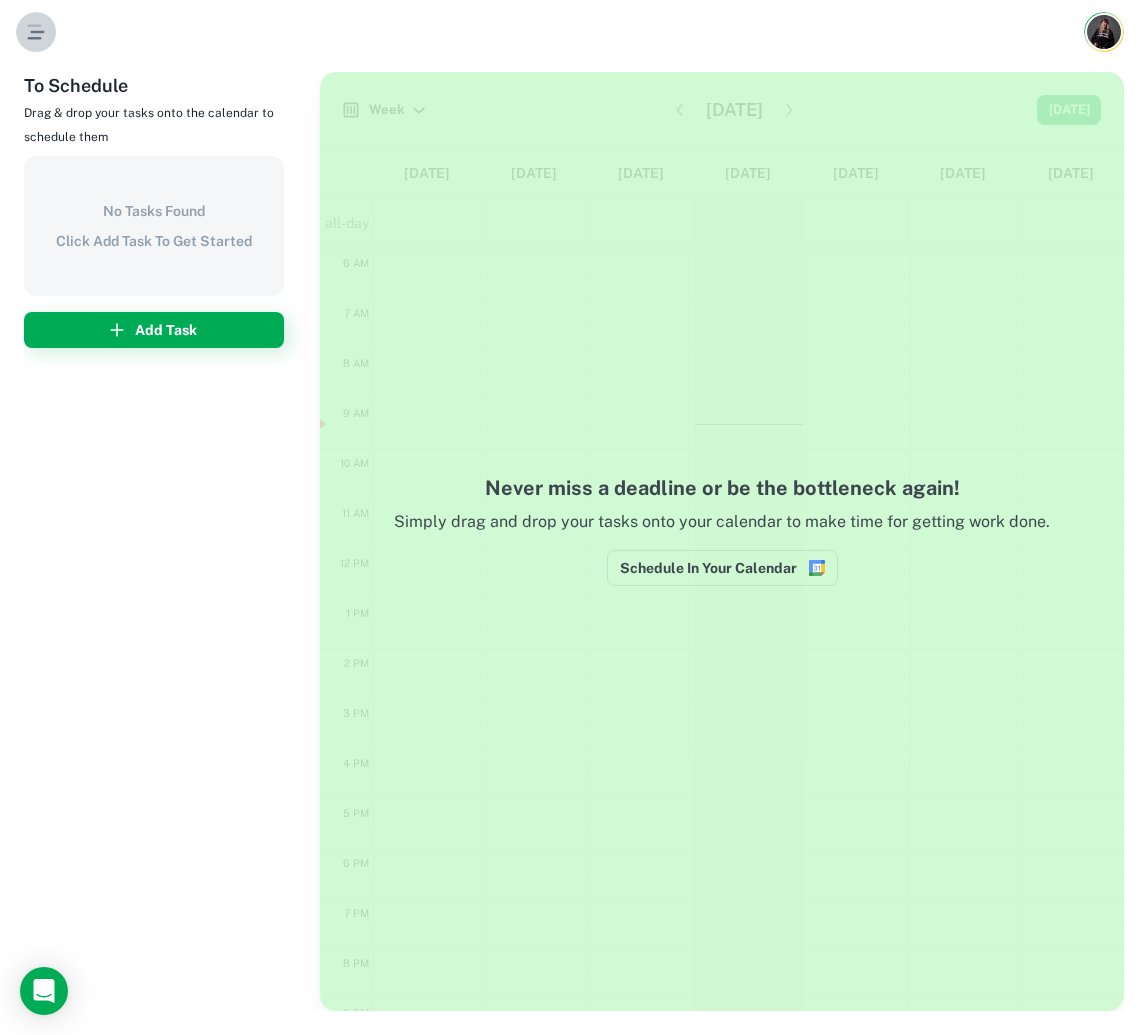 click 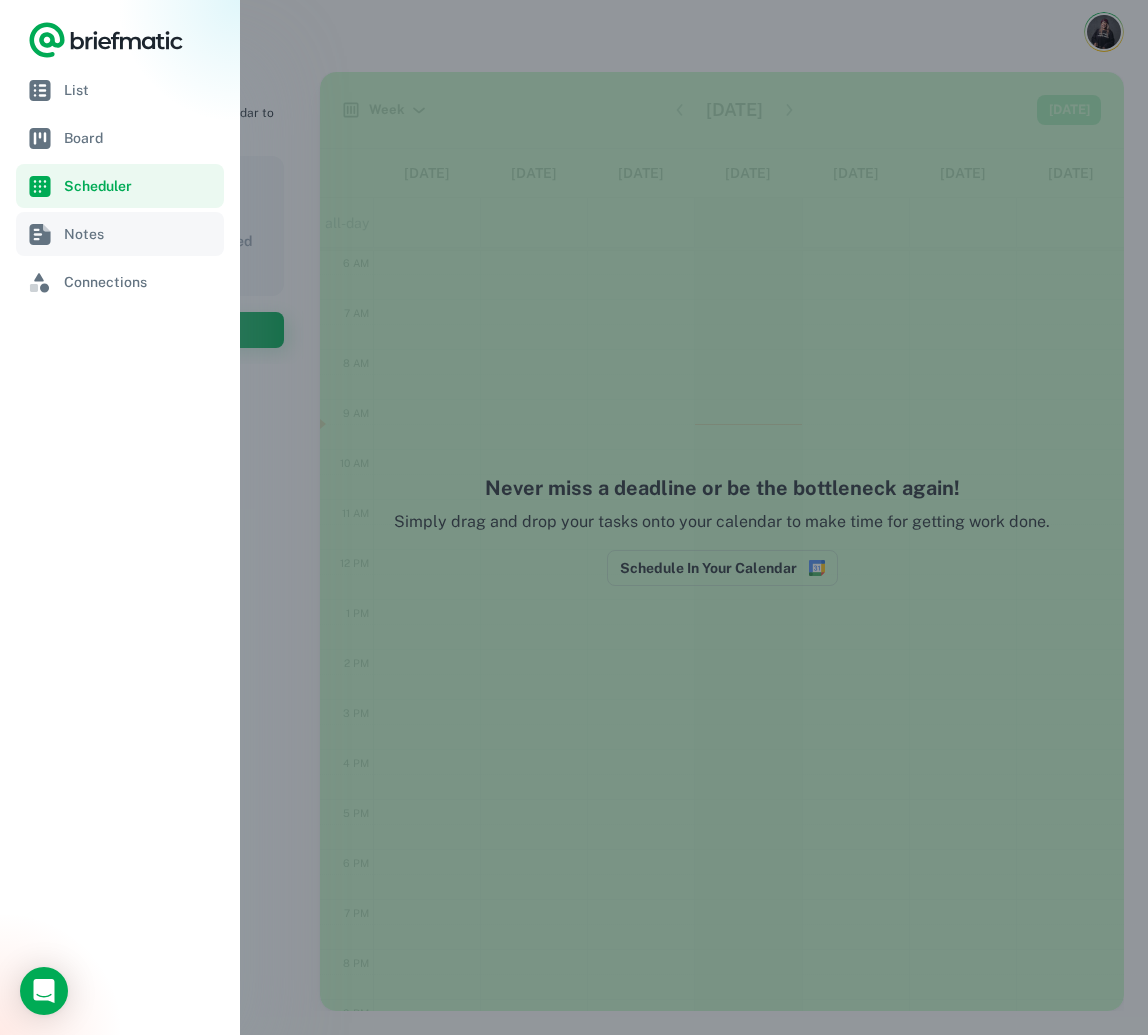 click on "Notes" at bounding box center [140, 234] 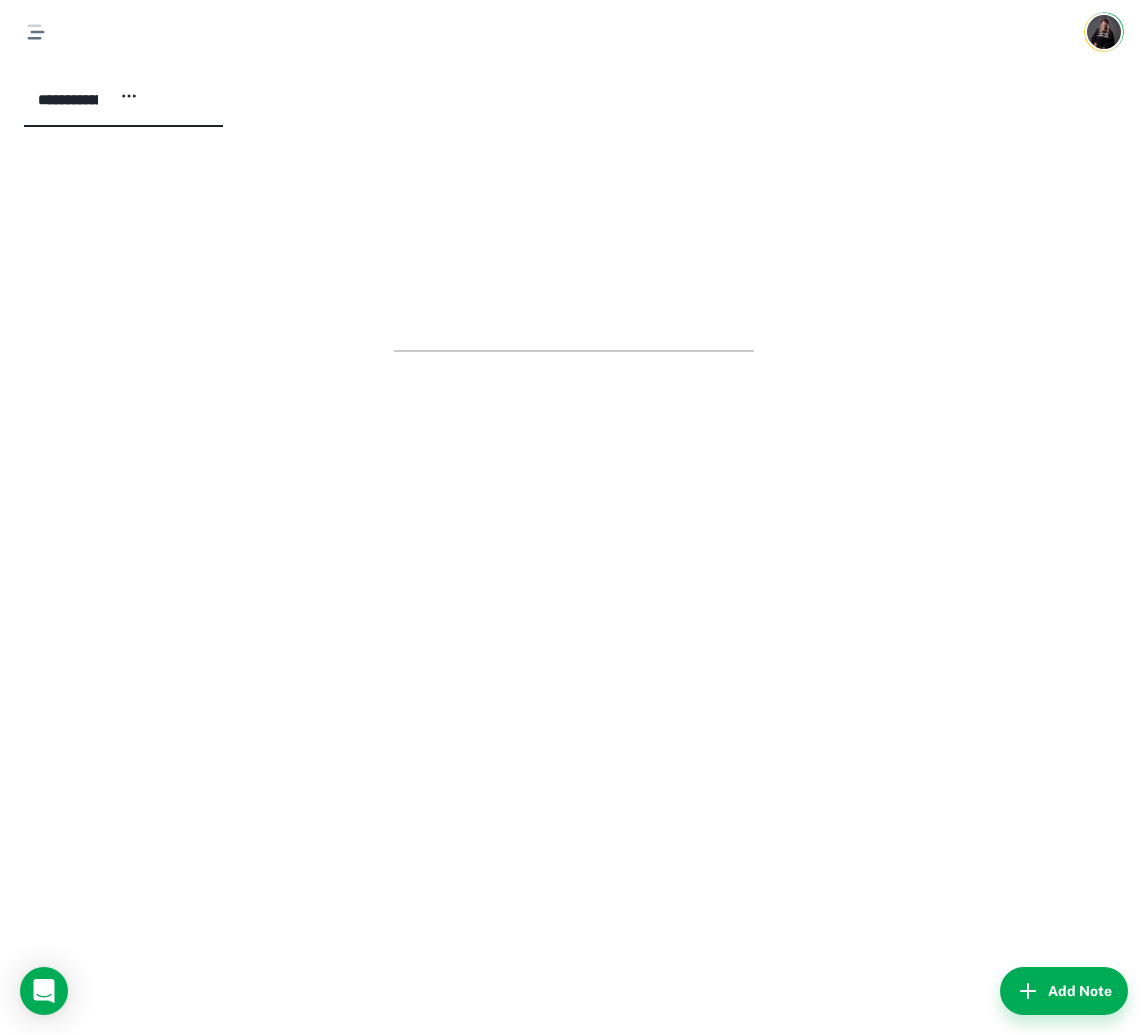 scroll, scrollTop: 0, scrollLeft: 0, axis: both 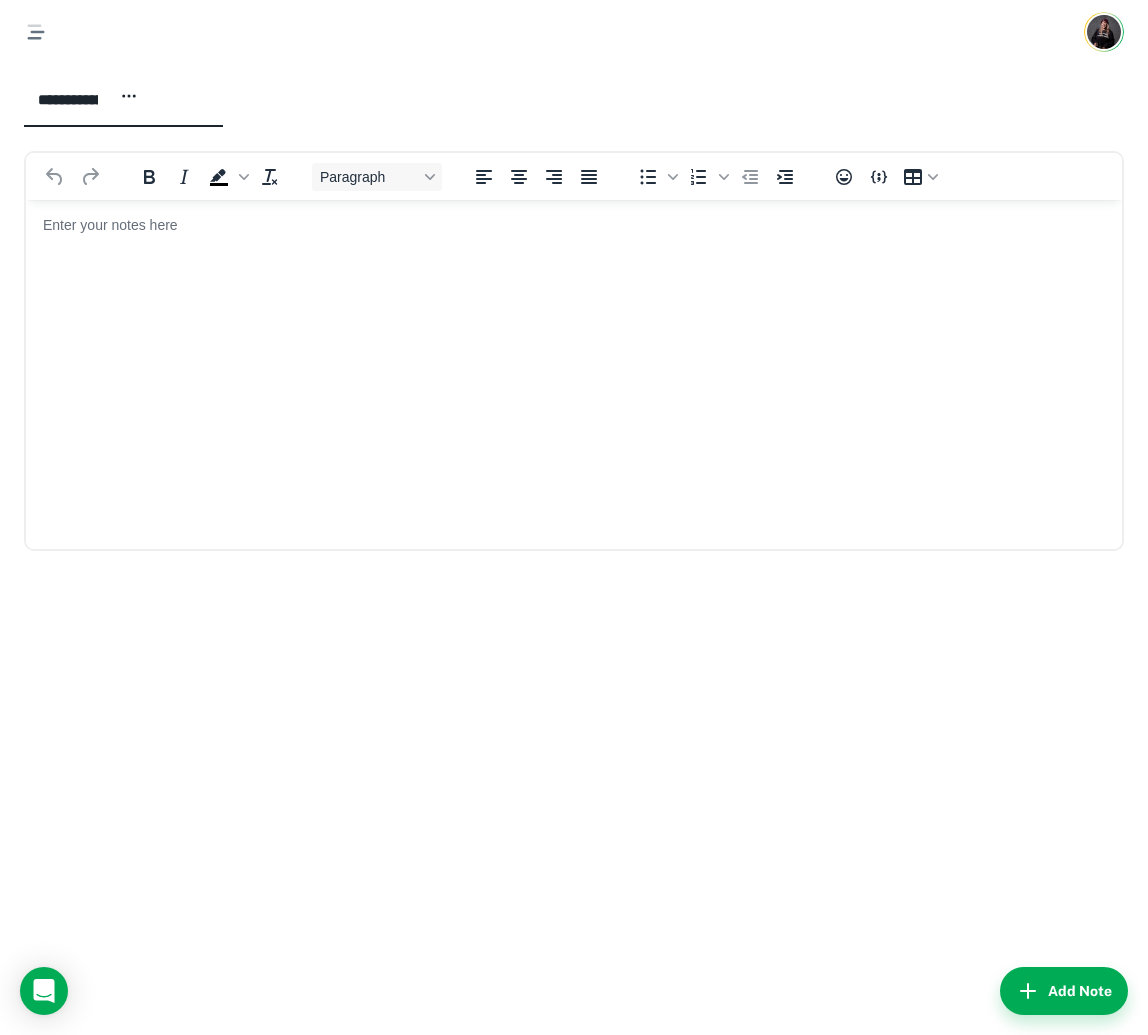 click 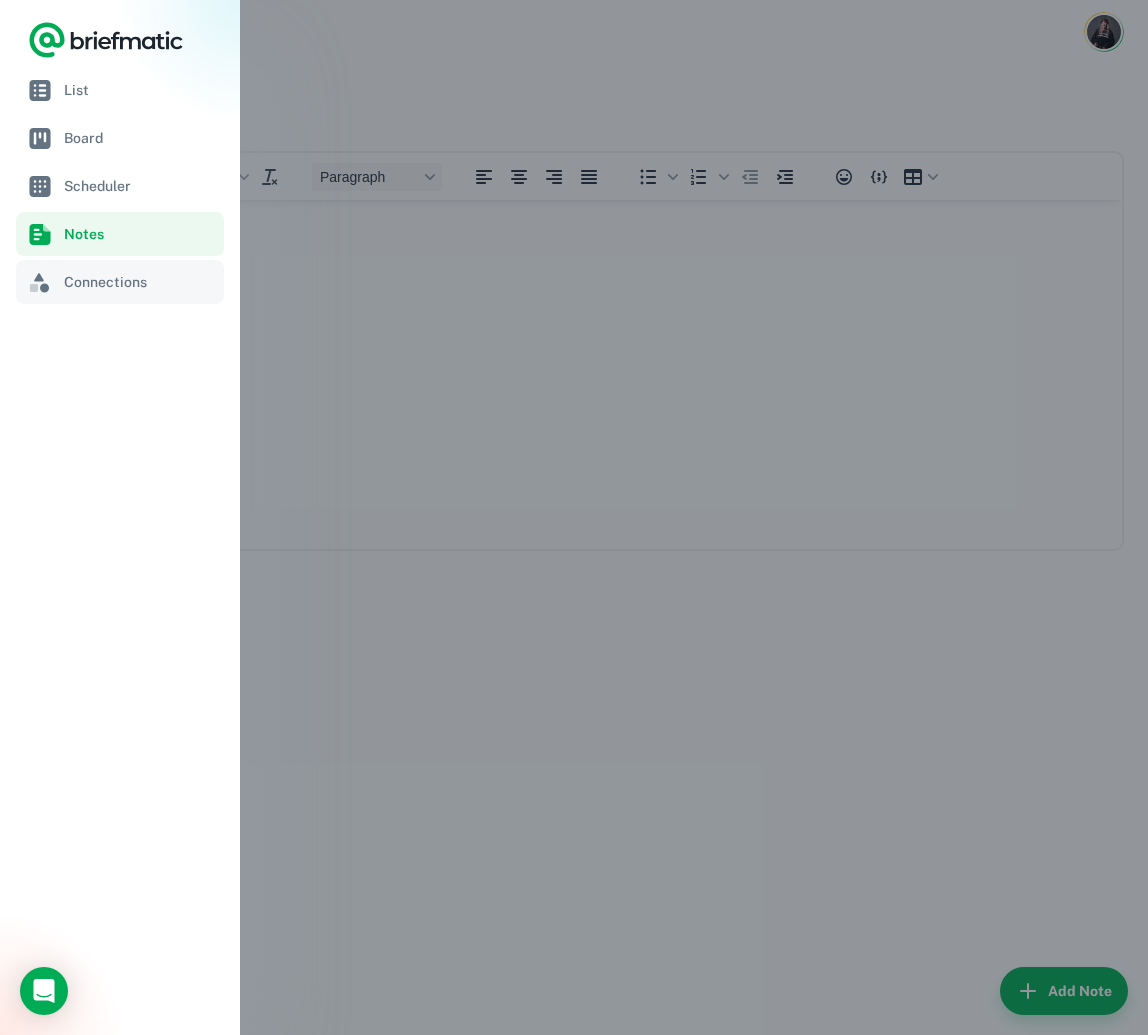 drag, startPoint x: 112, startPoint y: 278, endPoint x: 101, endPoint y: 269, distance: 14.21267 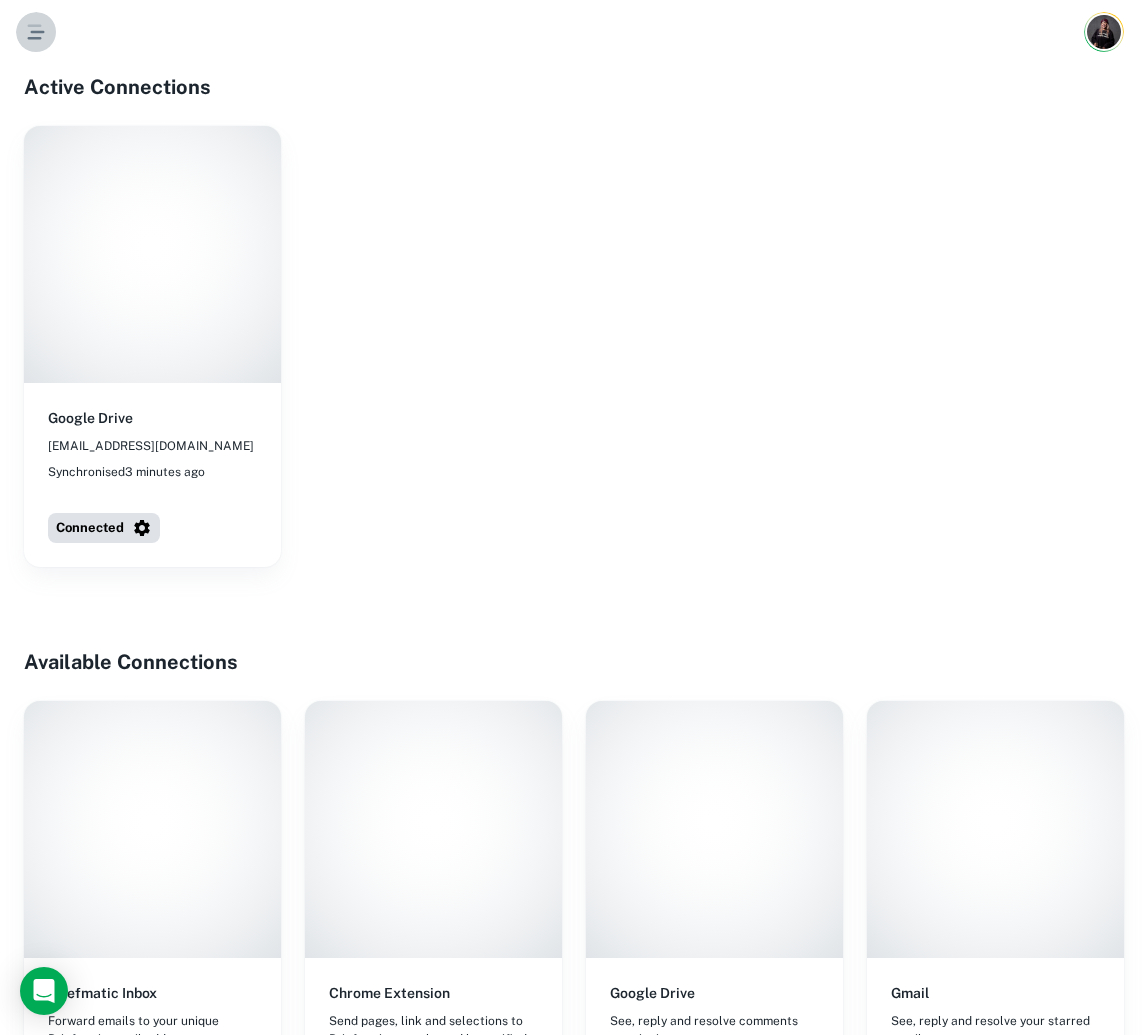 click 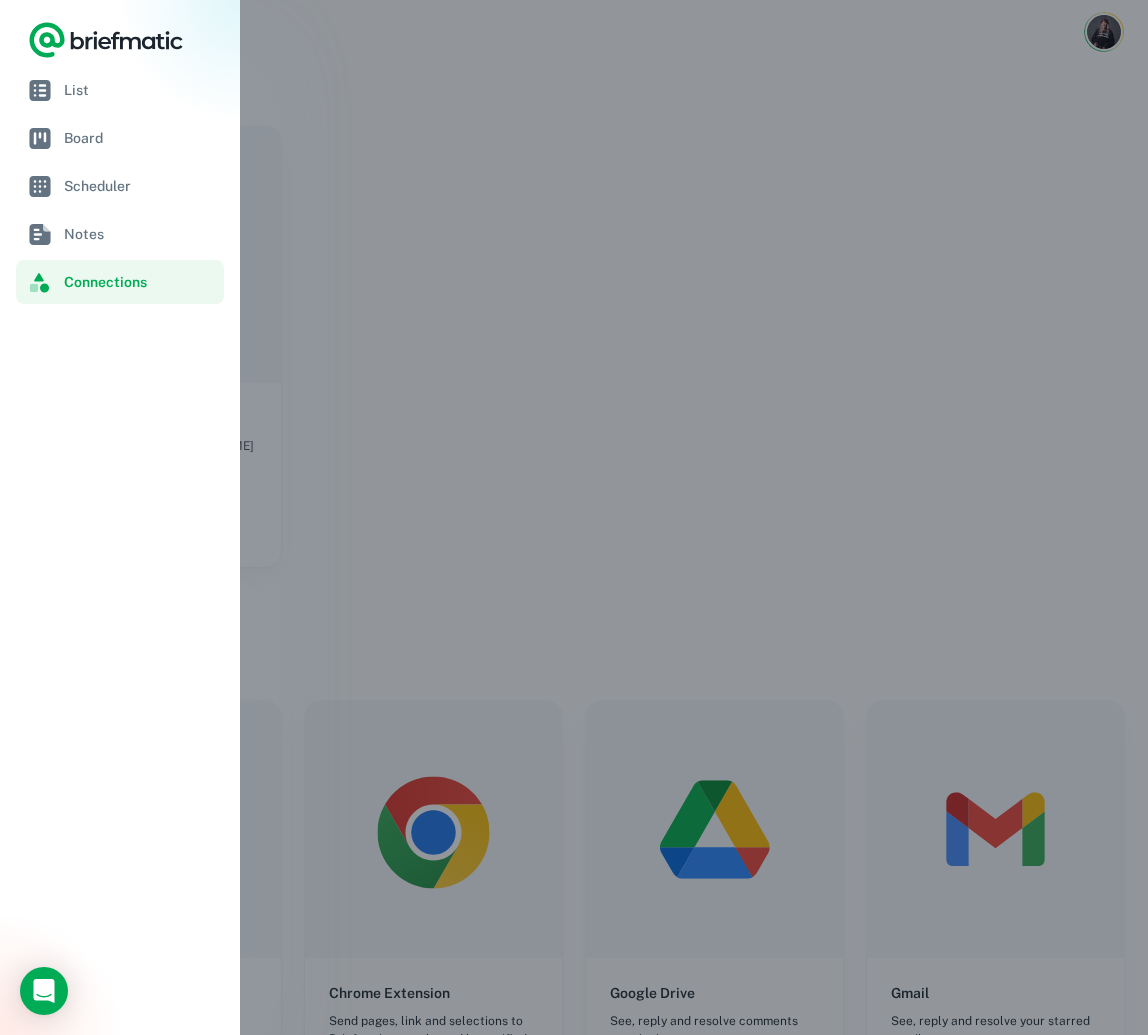 click 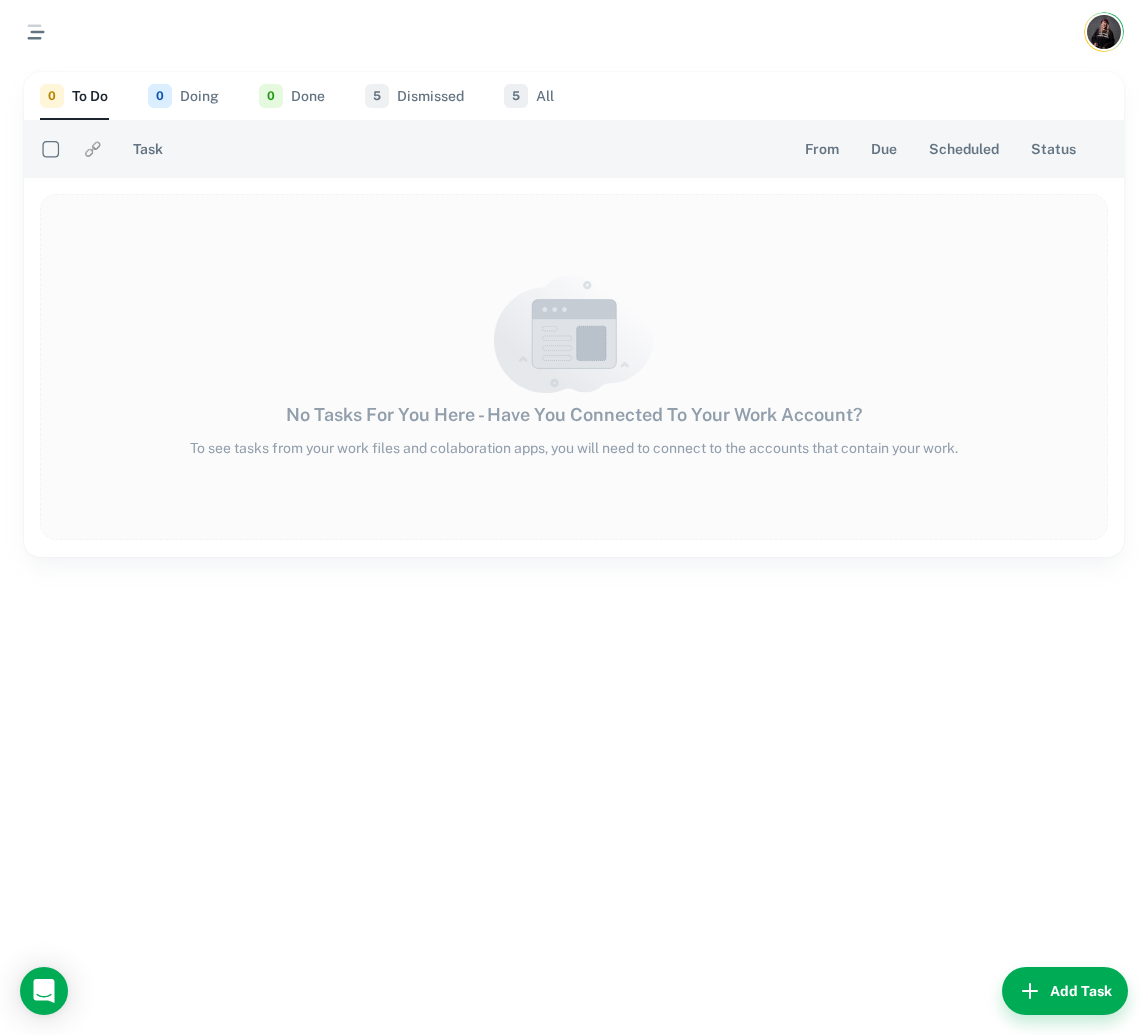 click 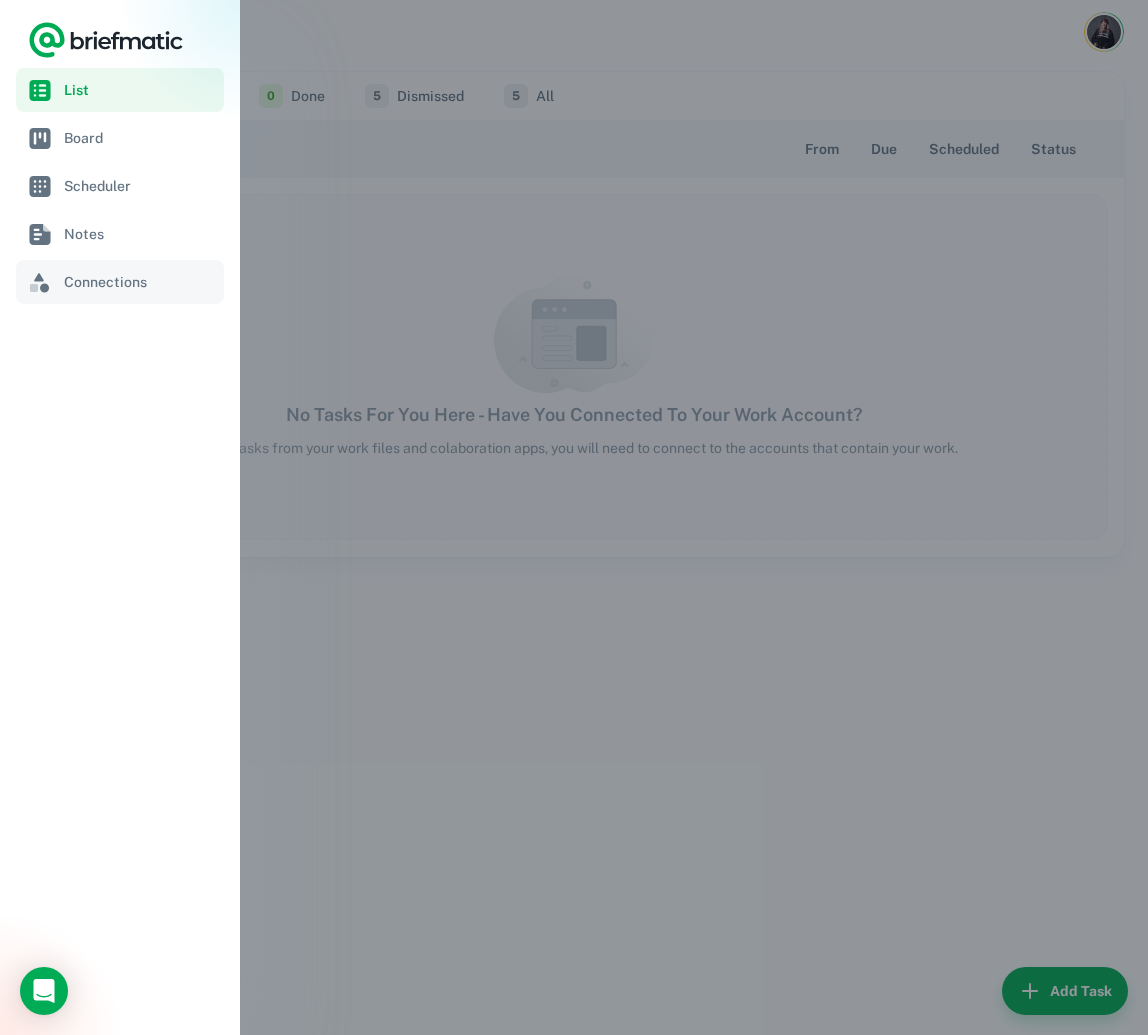 click on "Connections" at bounding box center [140, 282] 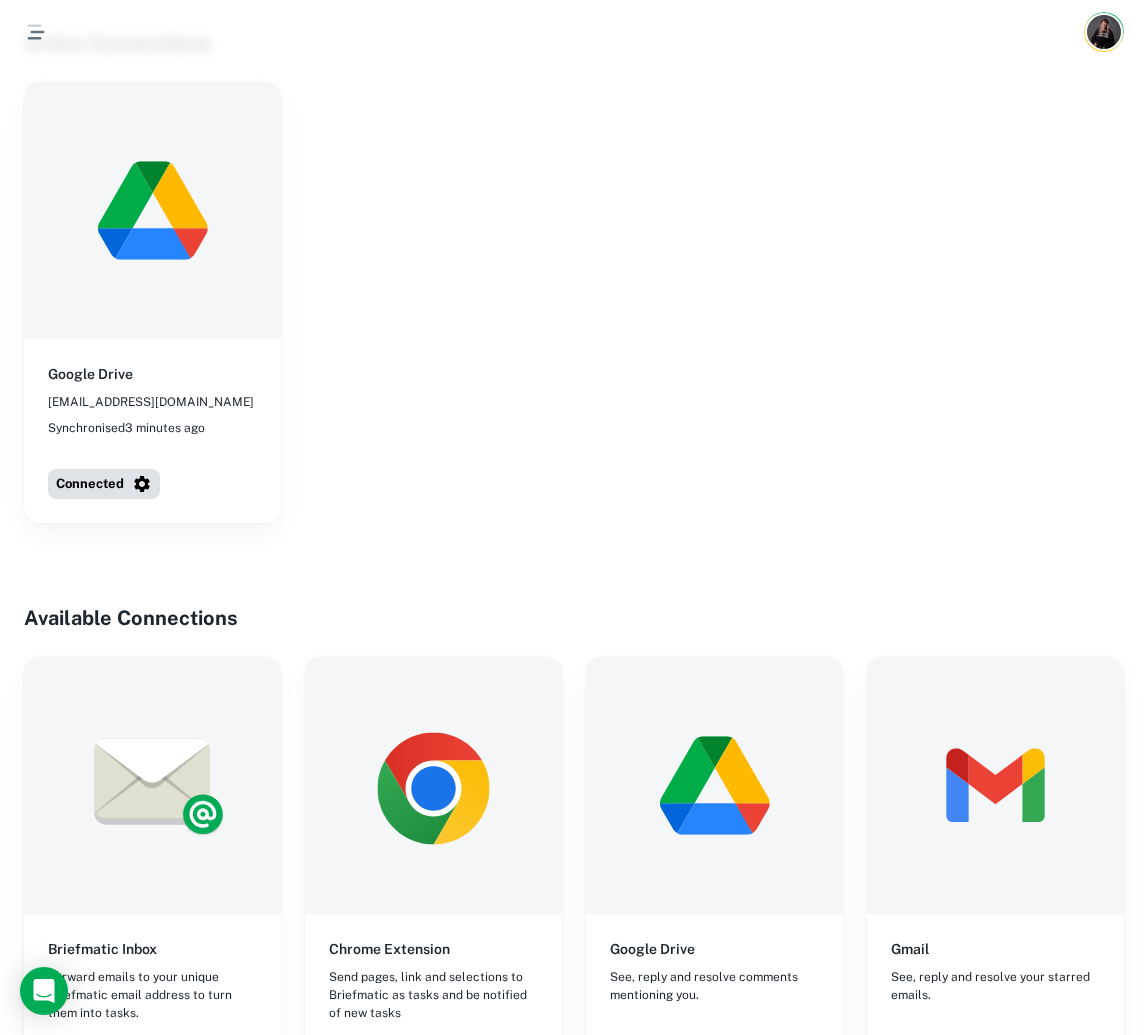 scroll, scrollTop: 0, scrollLeft: 0, axis: both 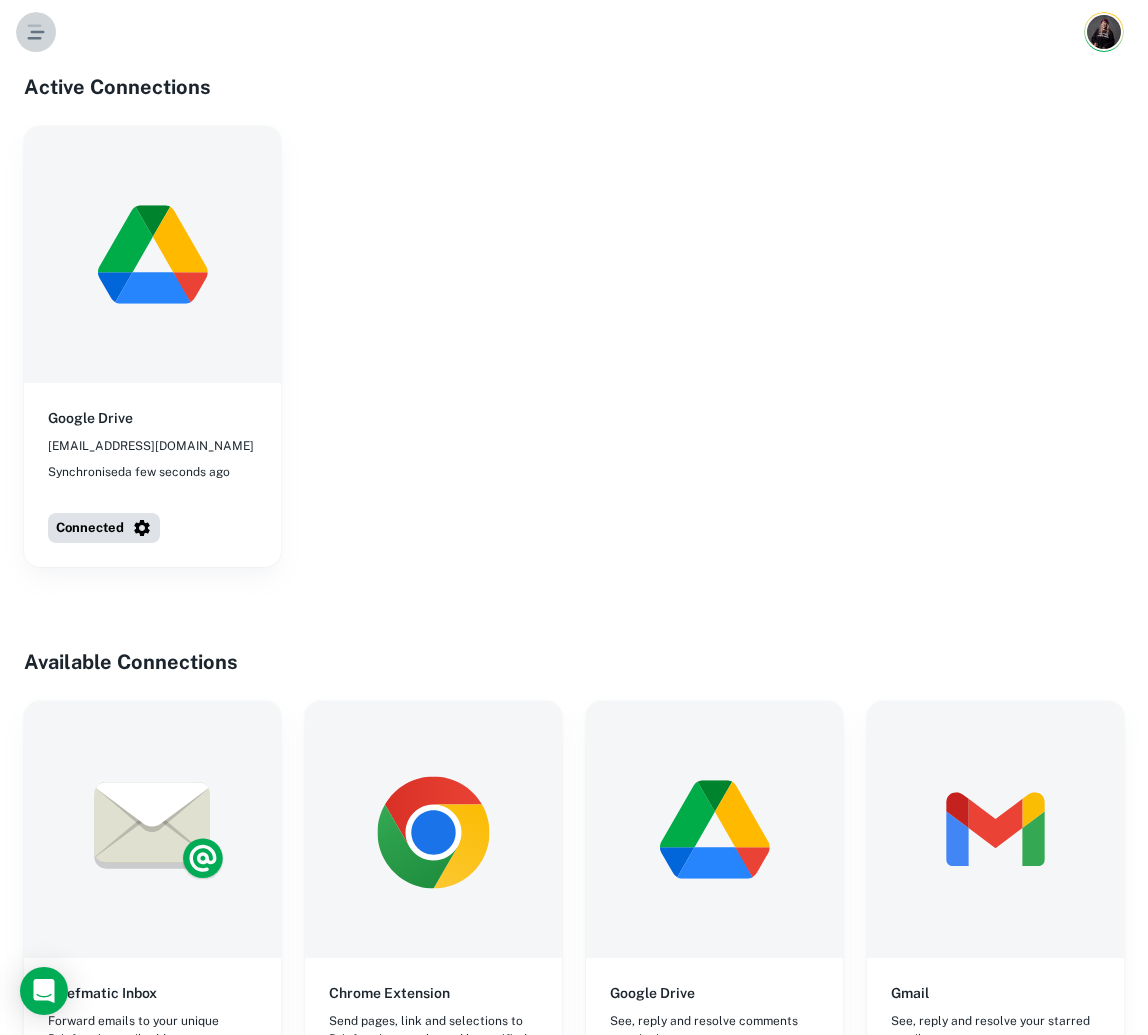 click 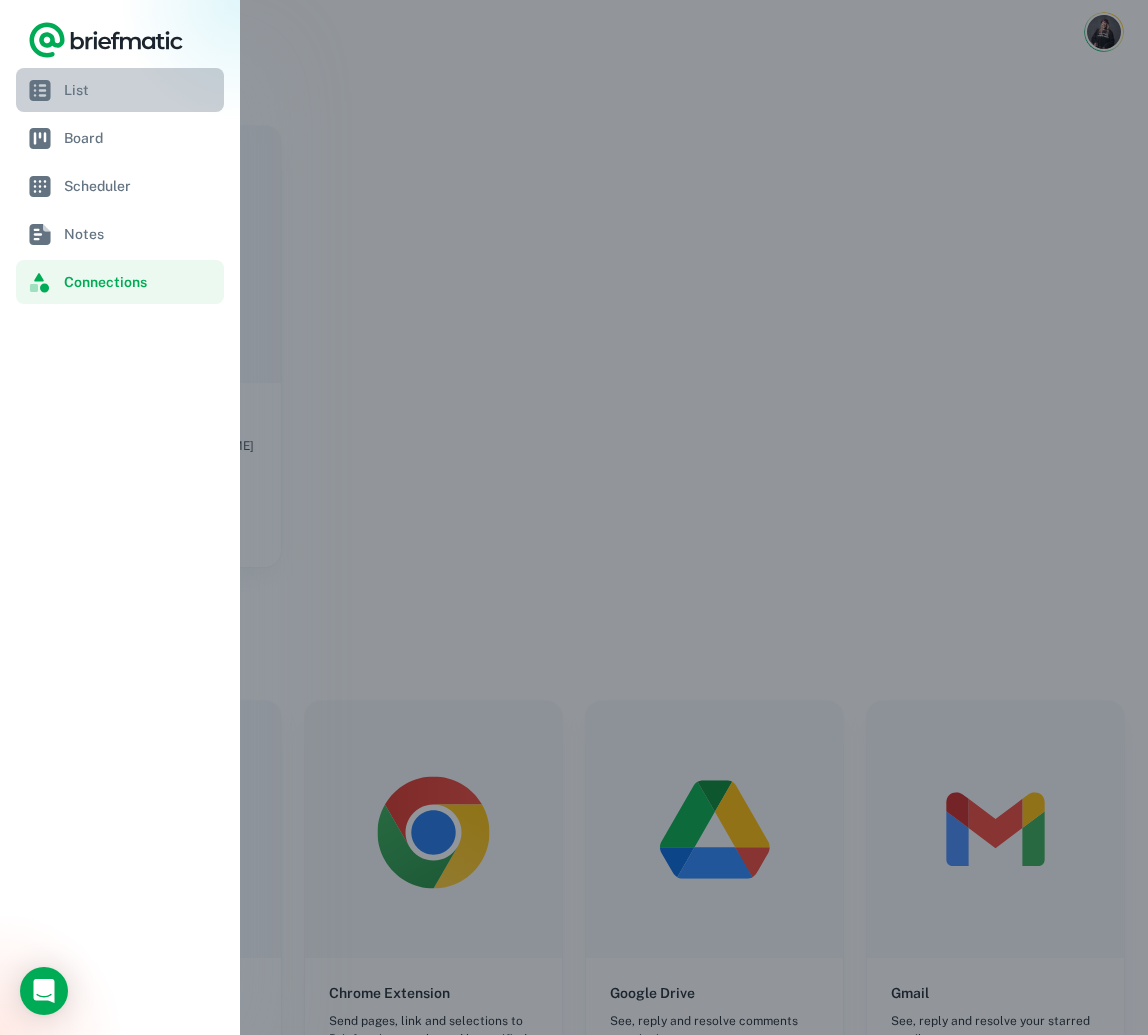 click on "List" at bounding box center [140, 90] 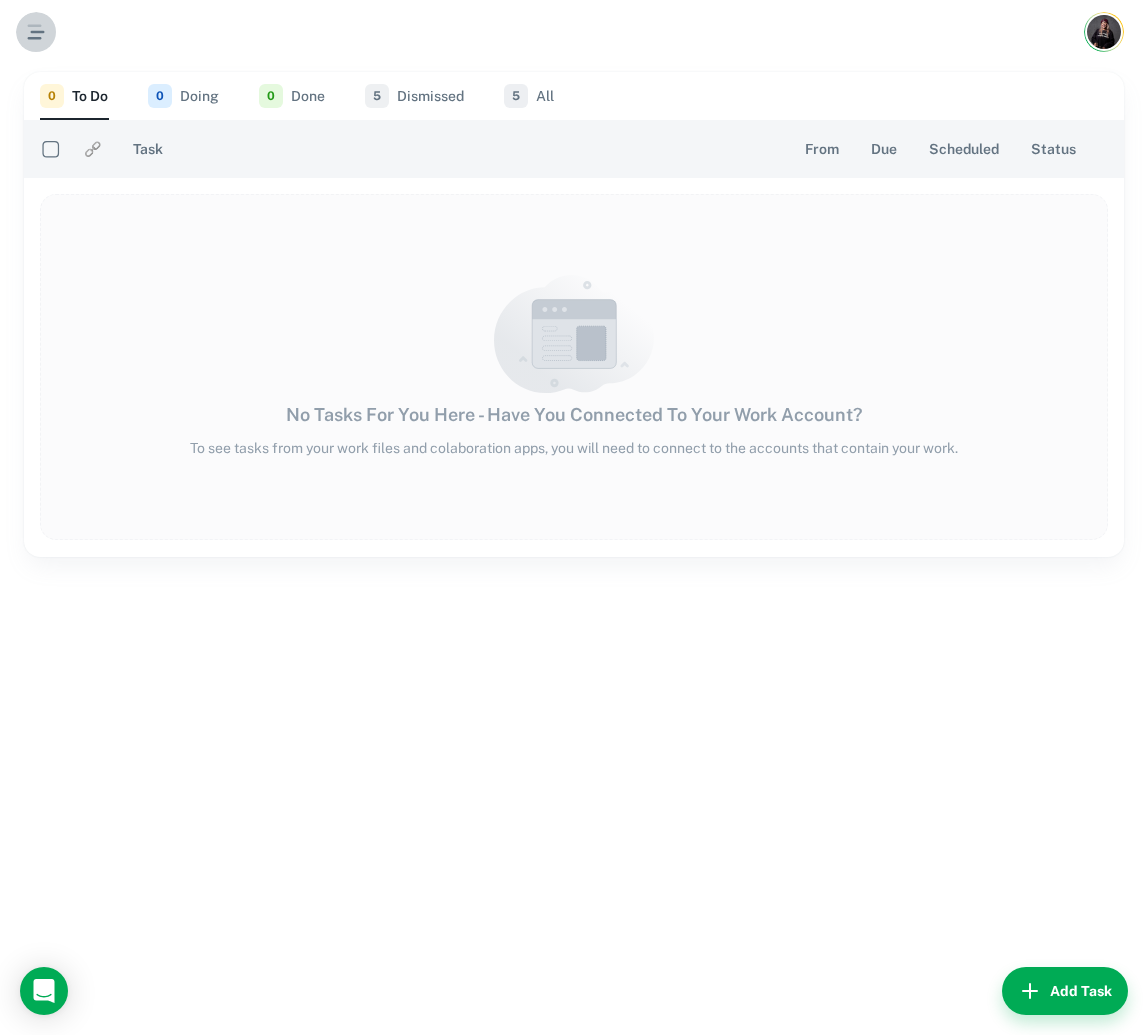 click 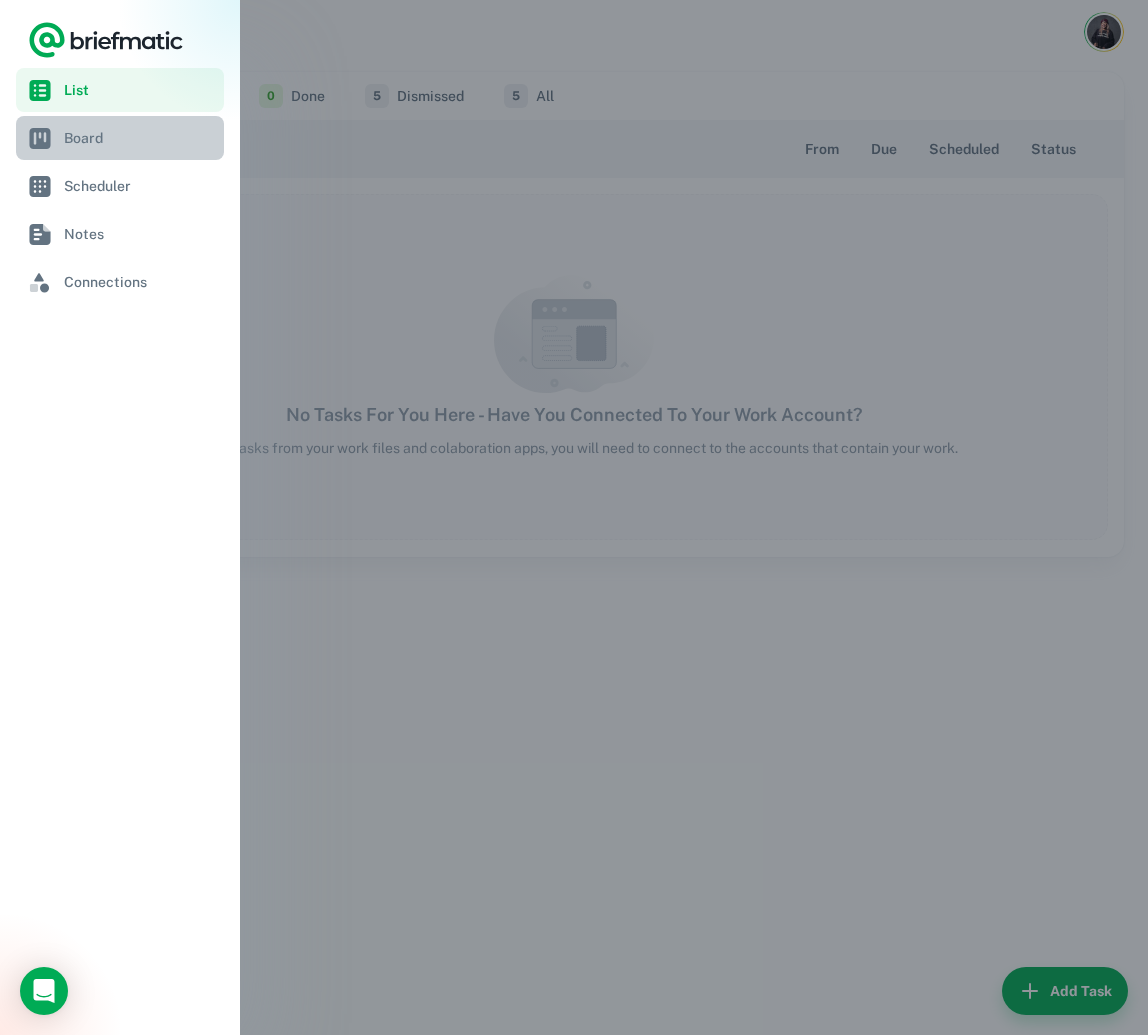 click on "Board" at bounding box center [140, 138] 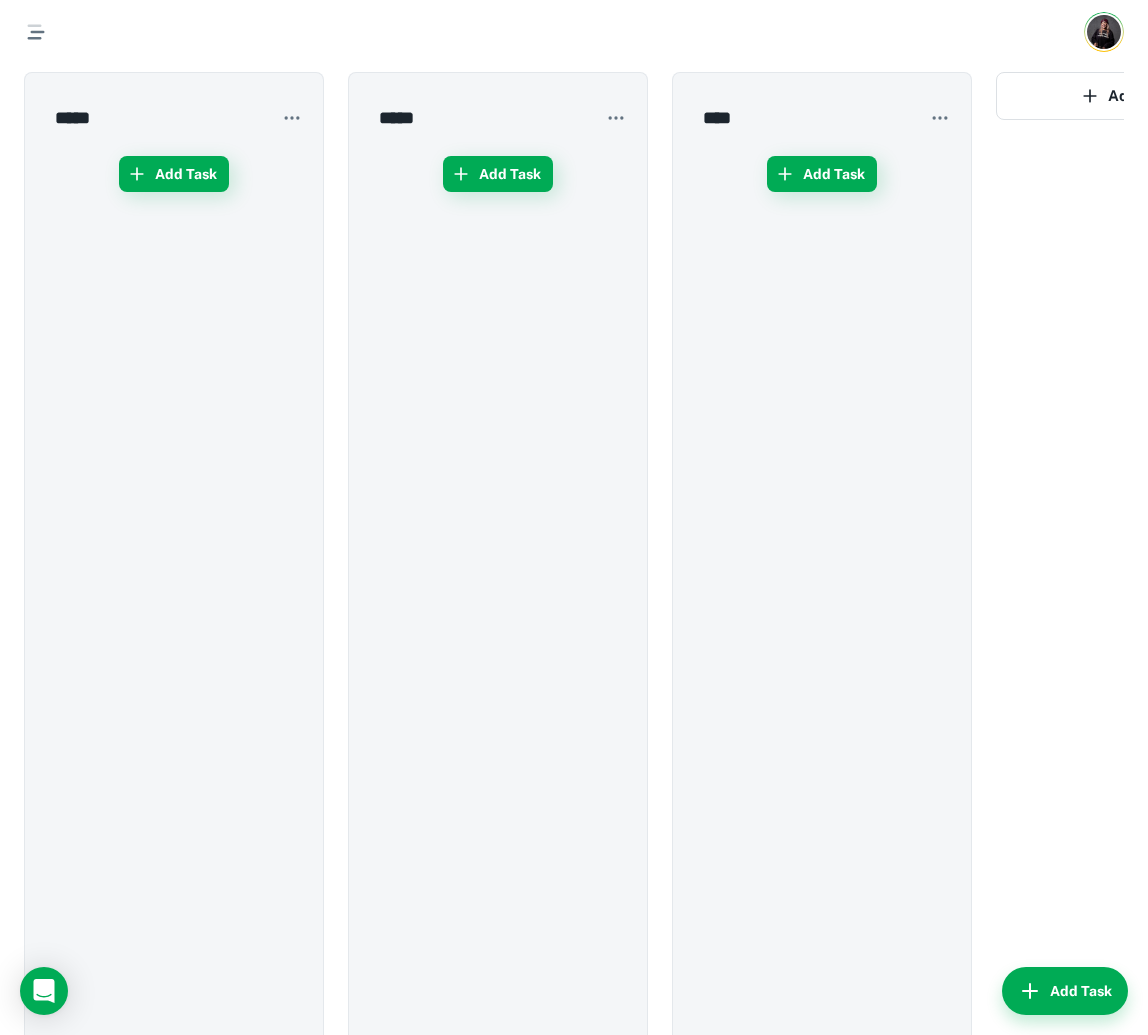 click 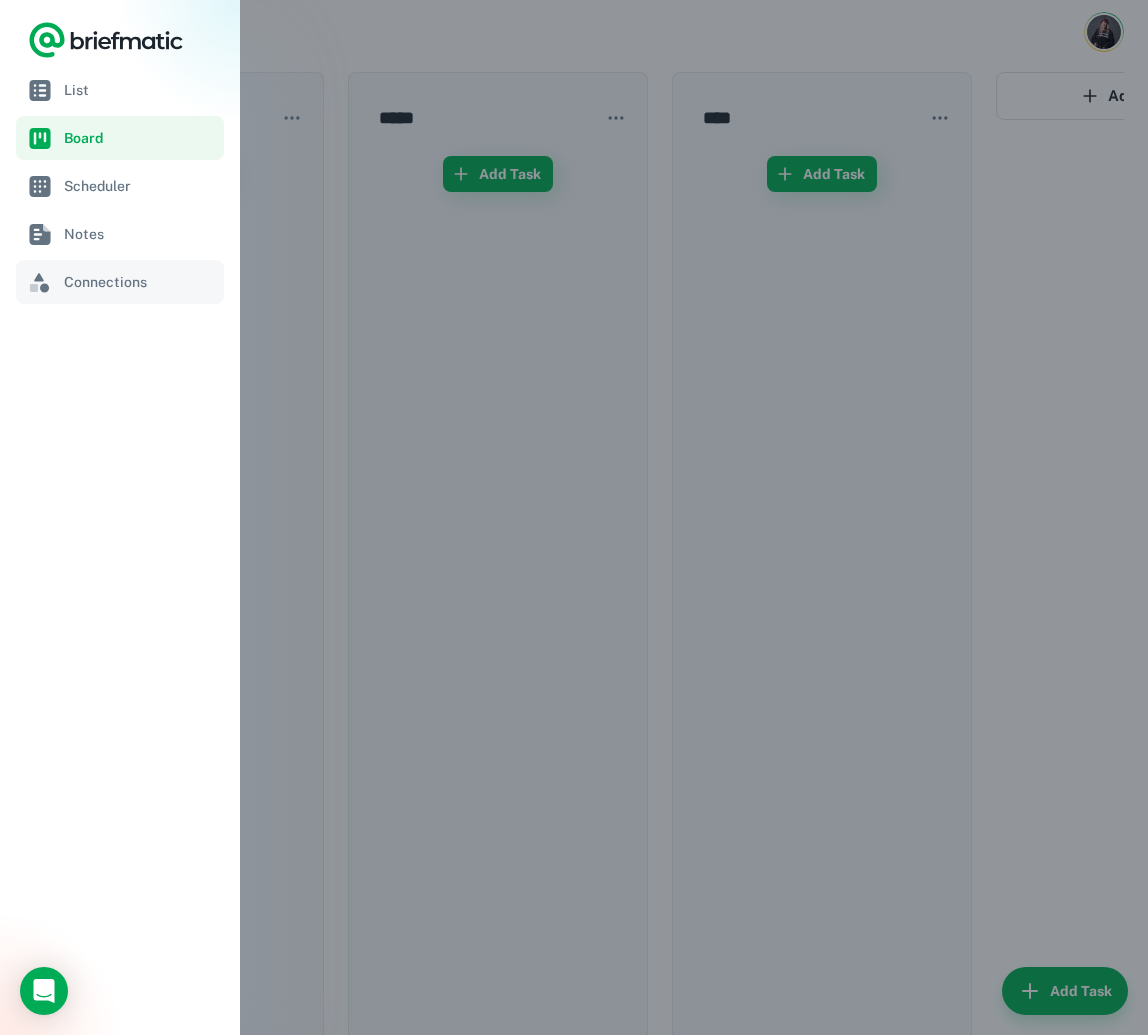 click on "Connections" at bounding box center [140, 282] 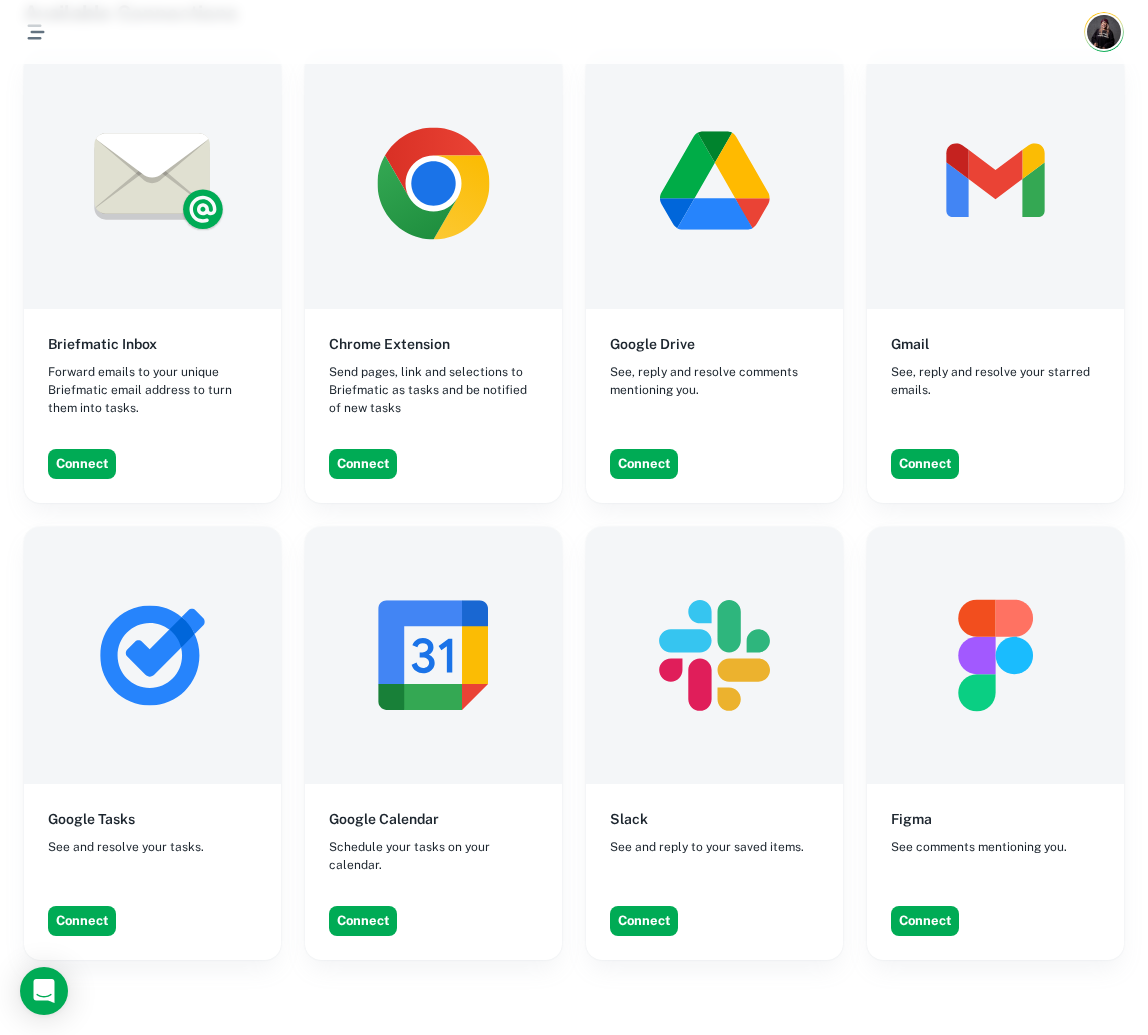 scroll, scrollTop: 676, scrollLeft: 0, axis: vertical 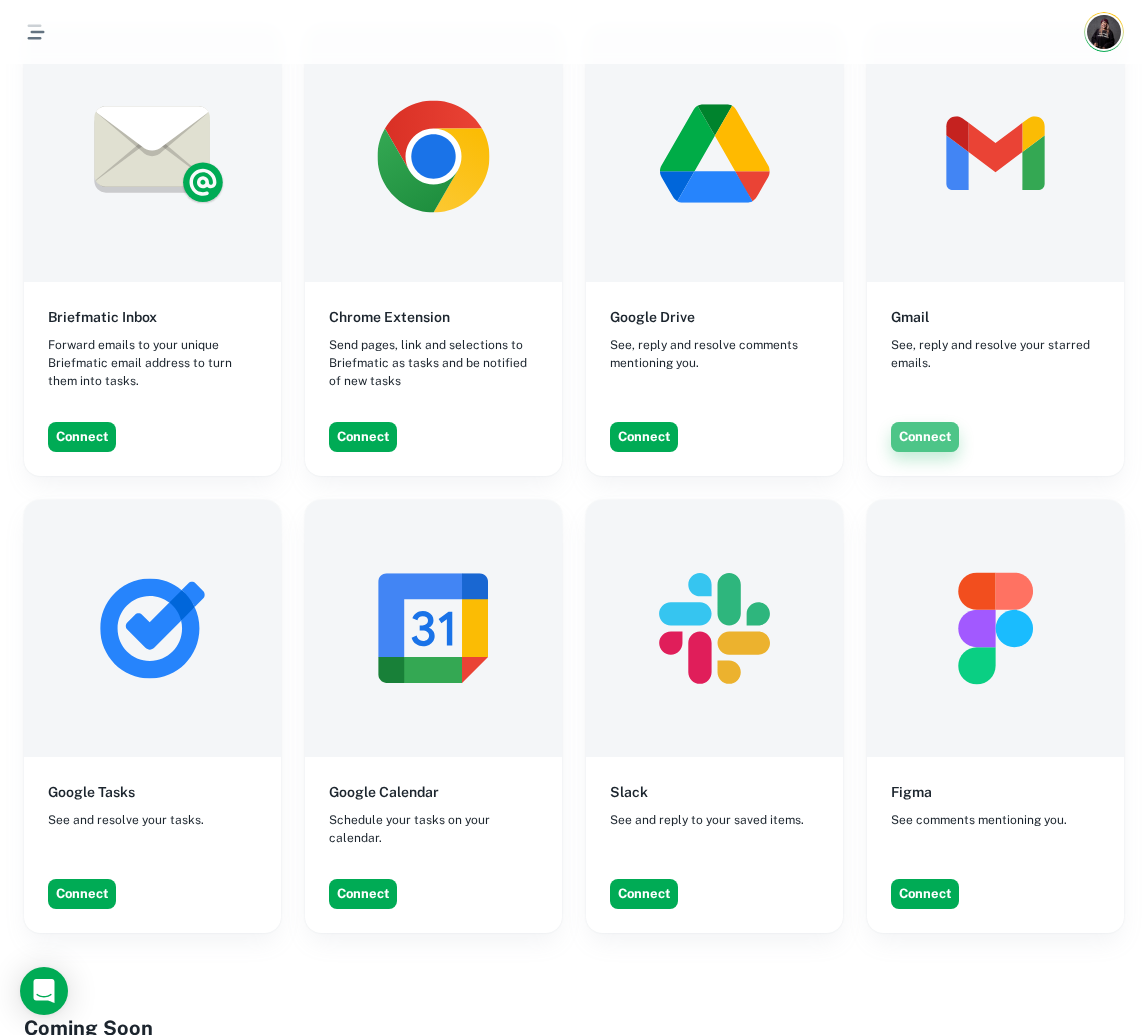 click on "Connect" at bounding box center [925, 437] 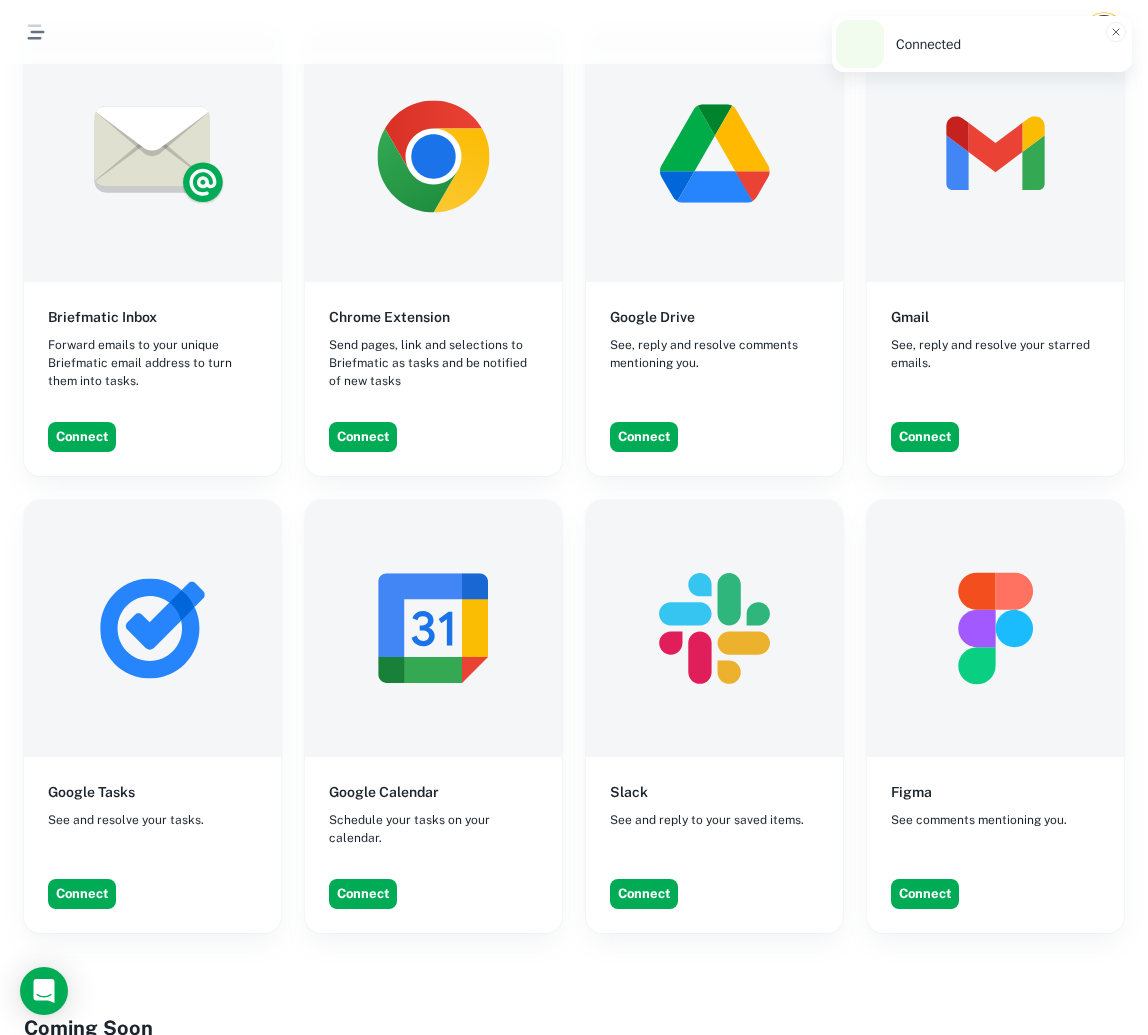 scroll, scrollTop: 866, scrollLeft: 0, axis: vertical 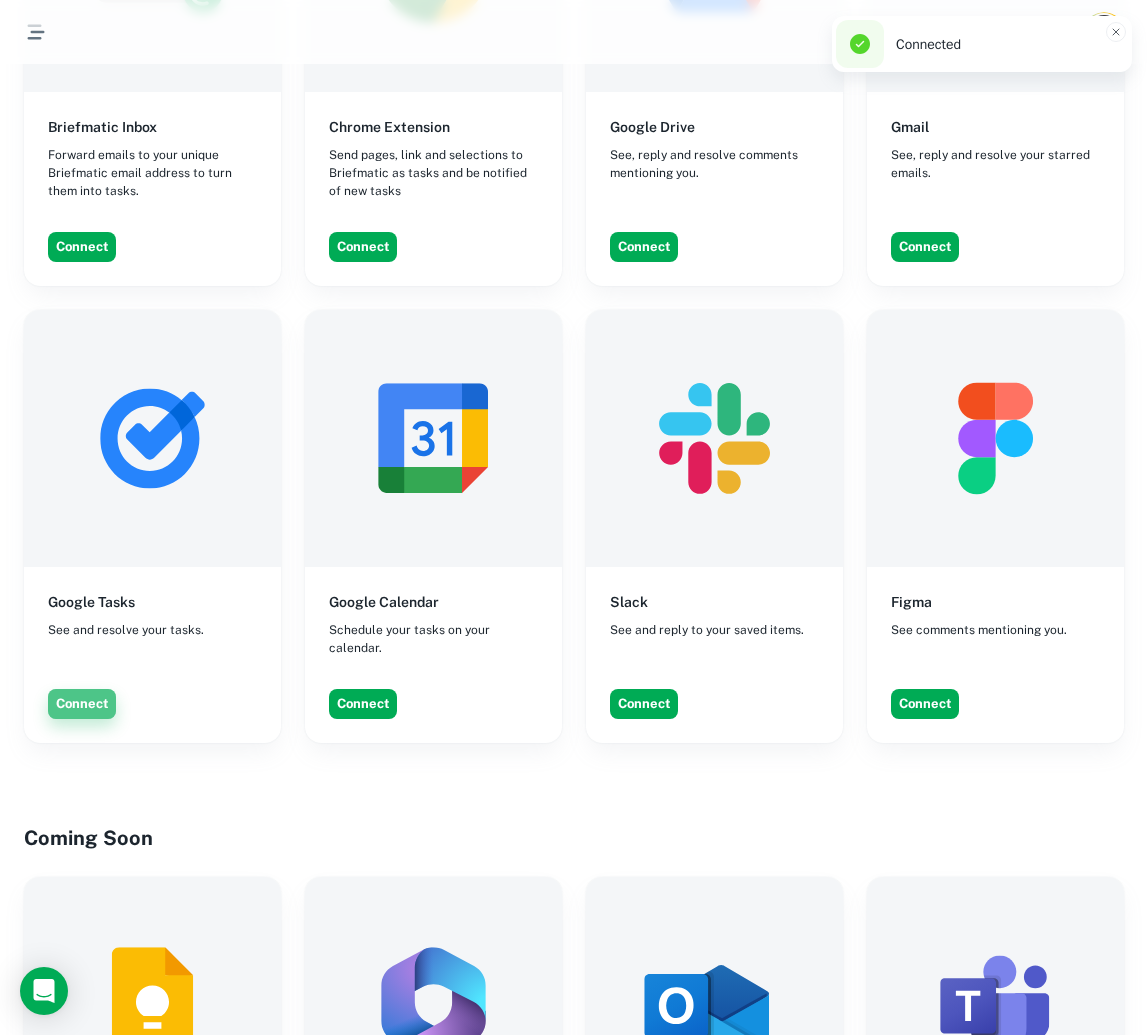click on "Connect" at bounding box center (82, 704) 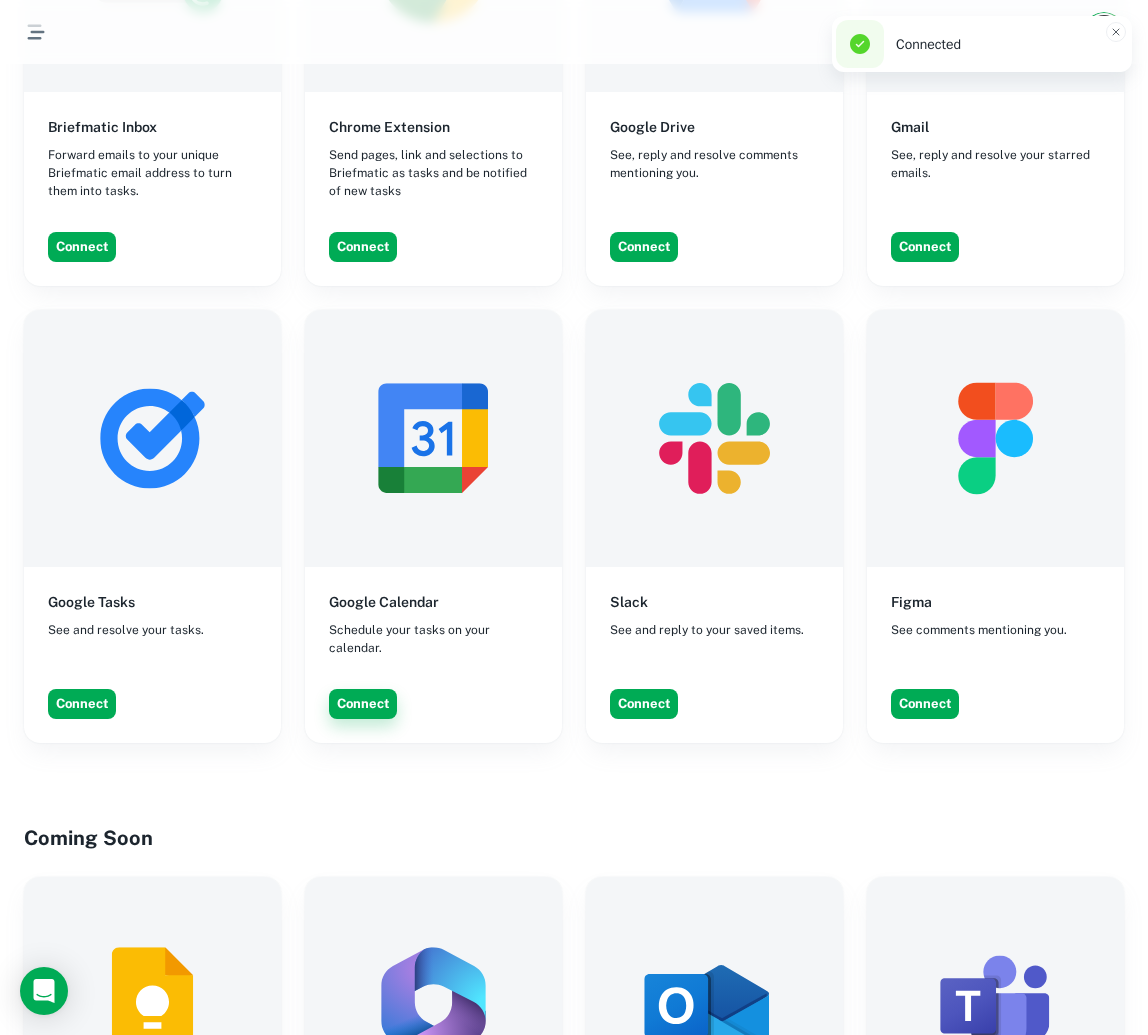 click on "Connect" at bounding box center [363, 704] 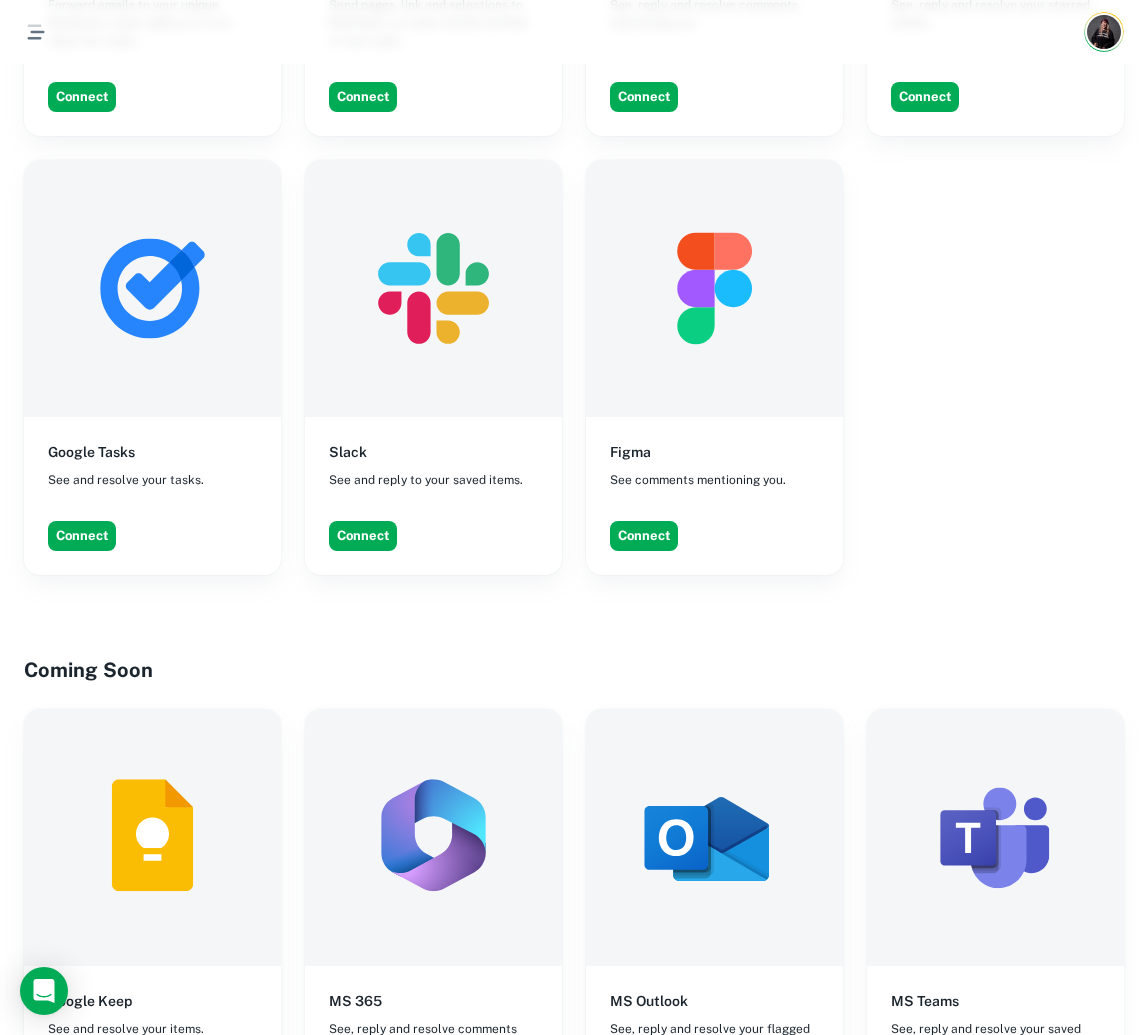 scroll, scrollTop: 1317, scrollLeft: 0, axis: vertical 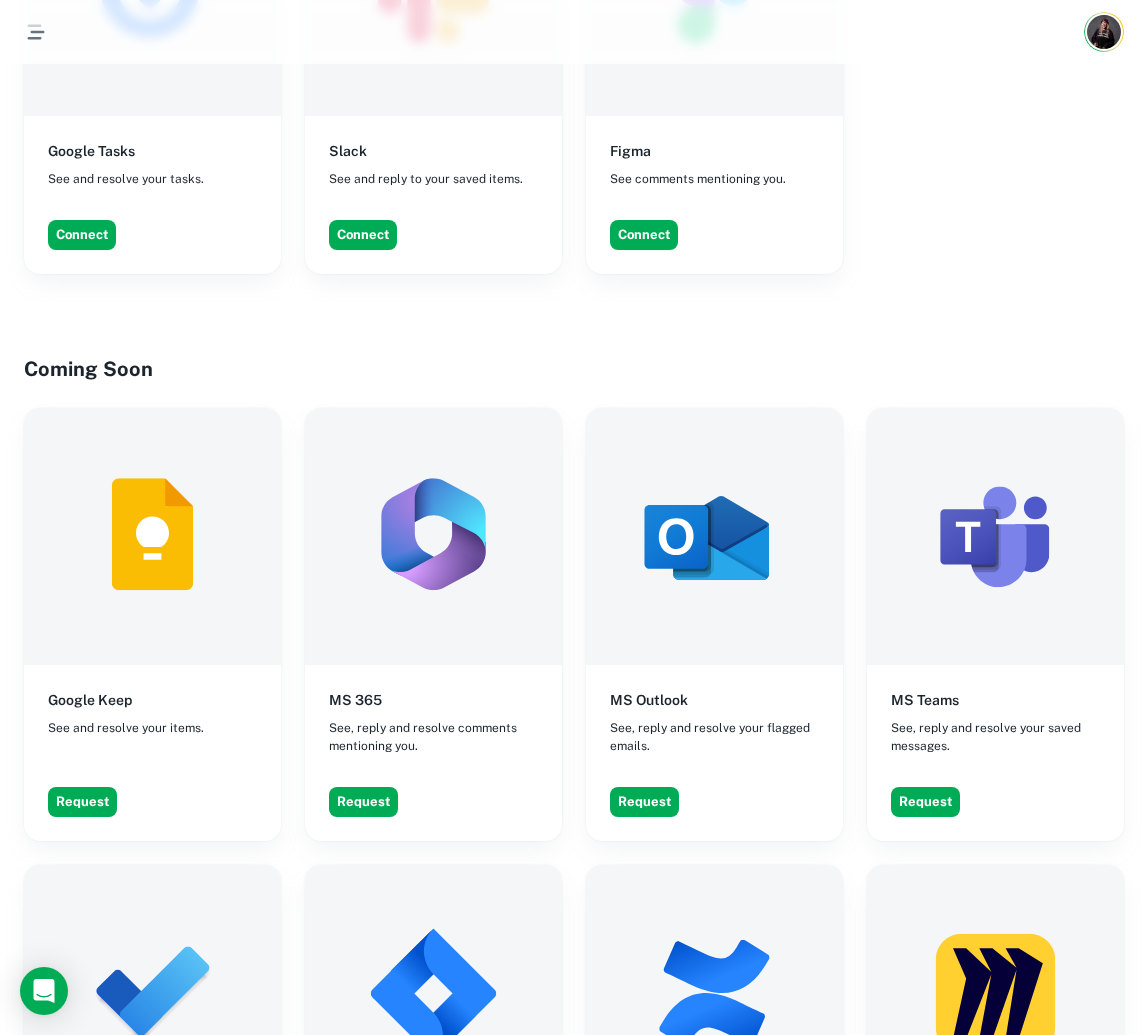 click on "Connect" at bounding box center (160, 235) 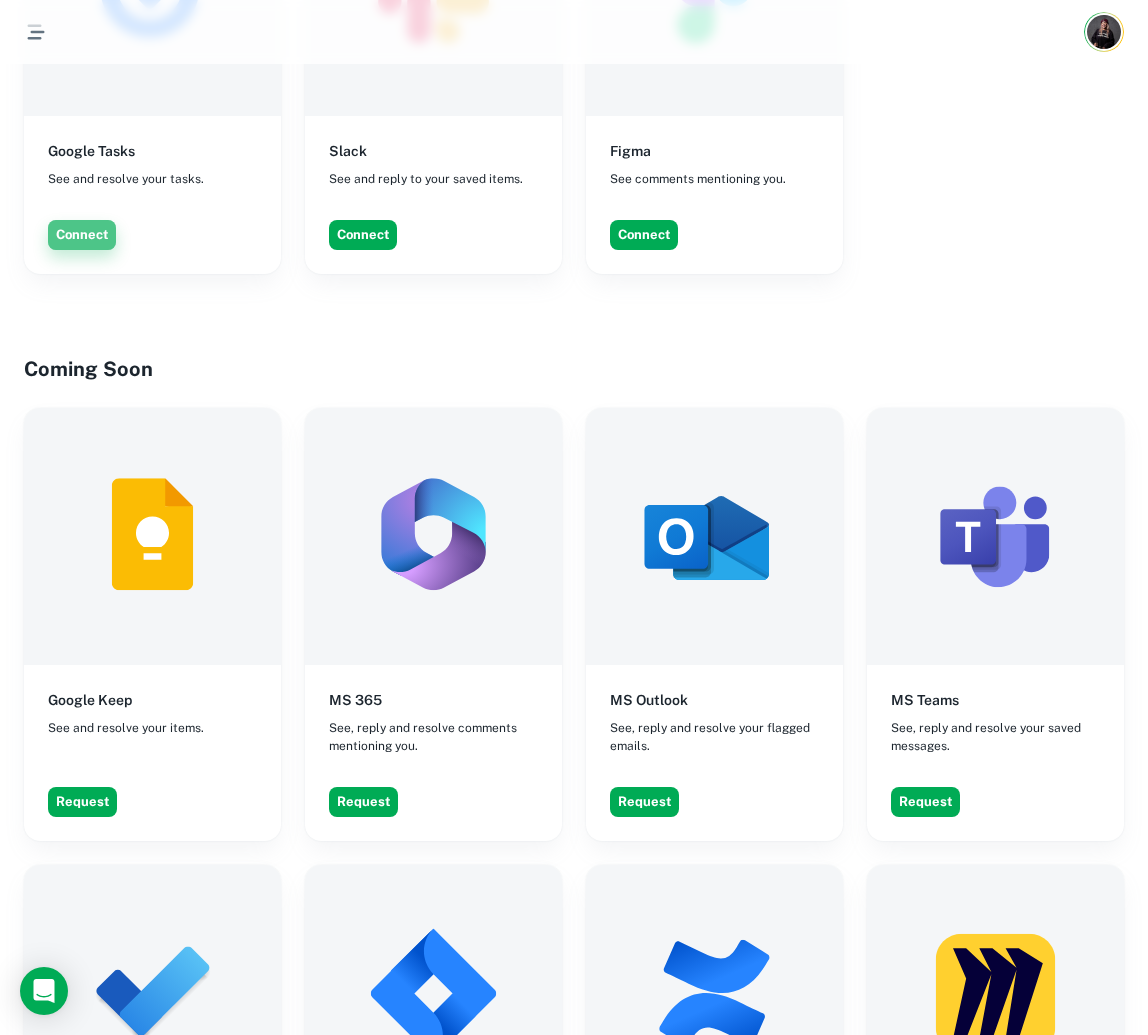 click on "Connect" at bounding box center [82, 235] 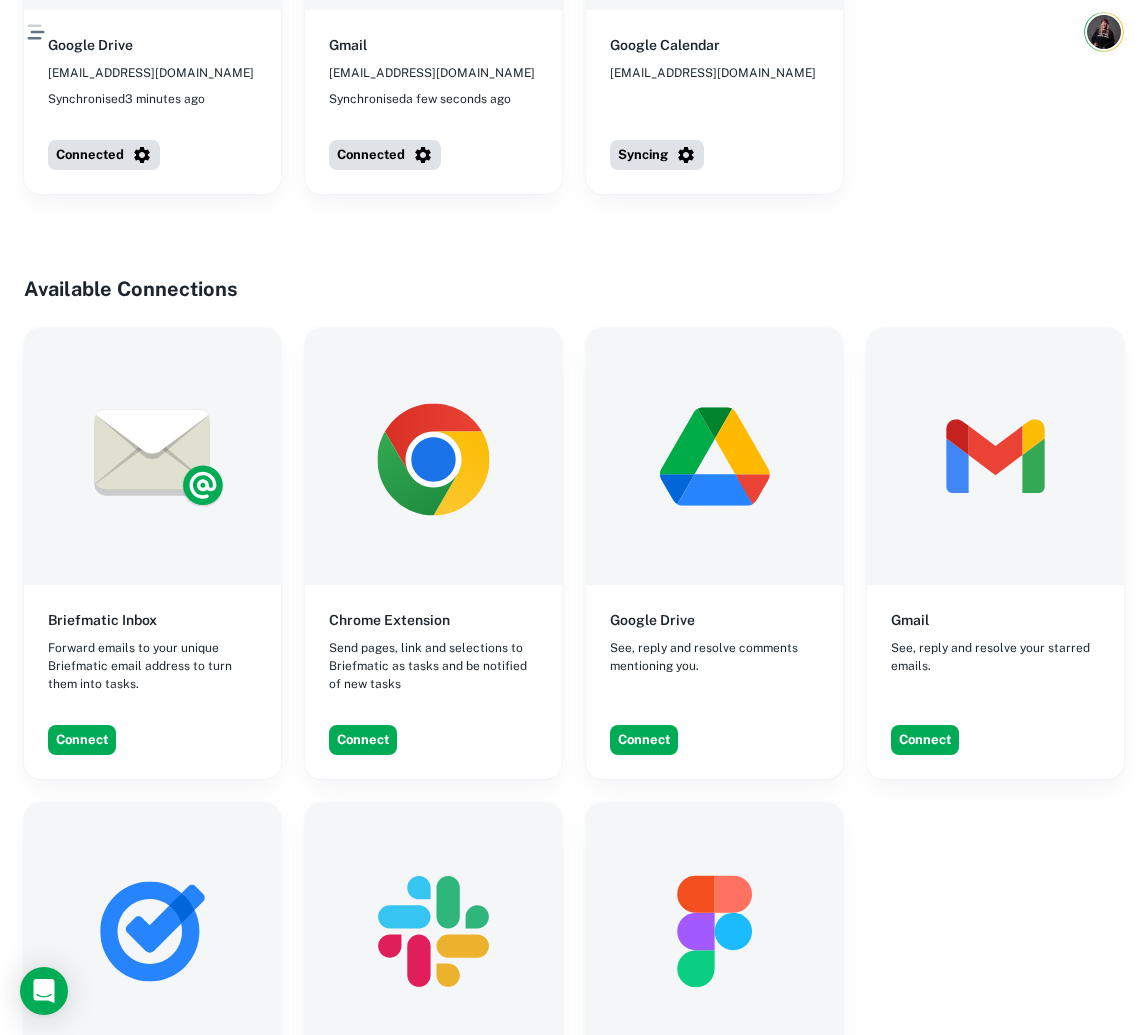 scroll, scrollTop: 0, scrollLeft: 0, axis: both 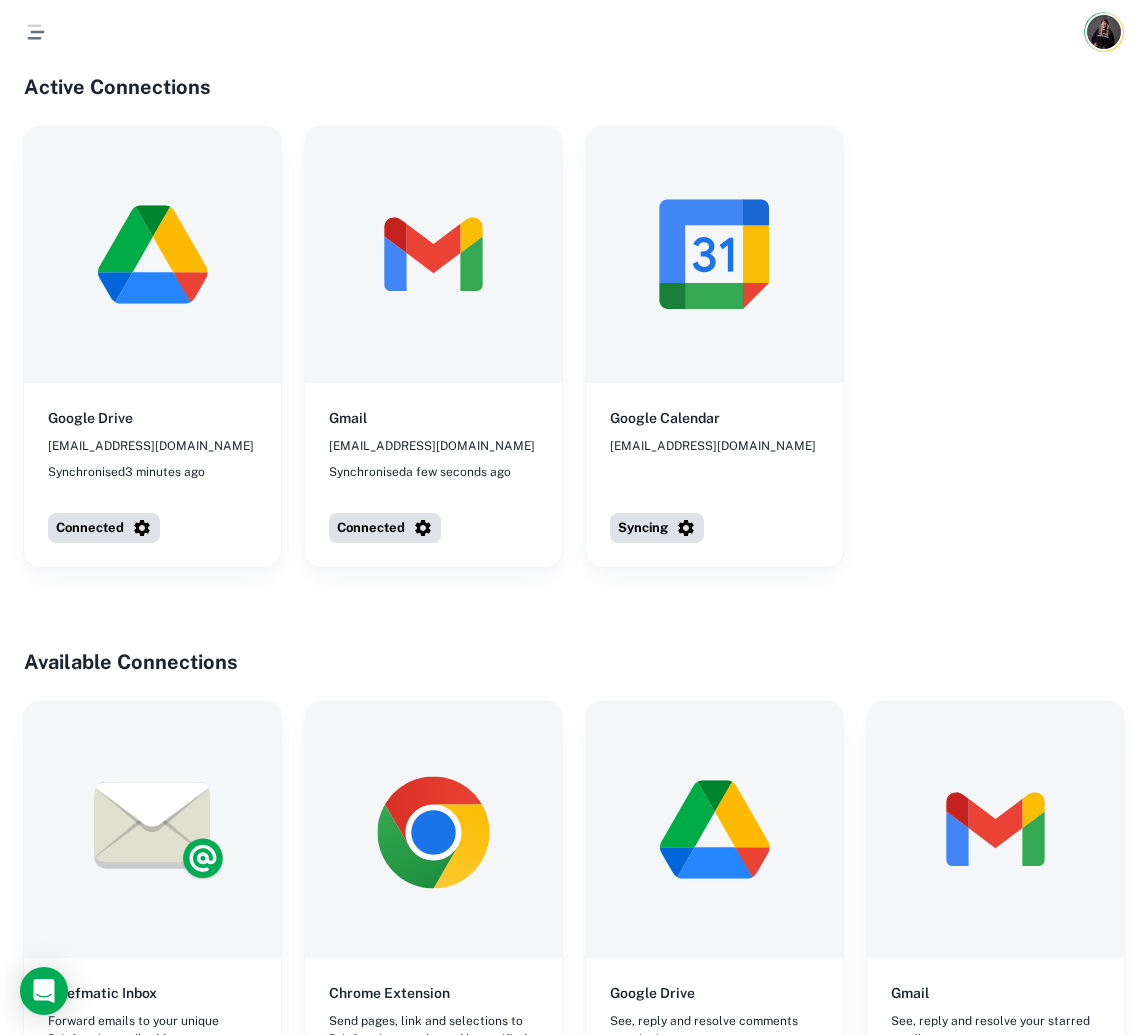 click 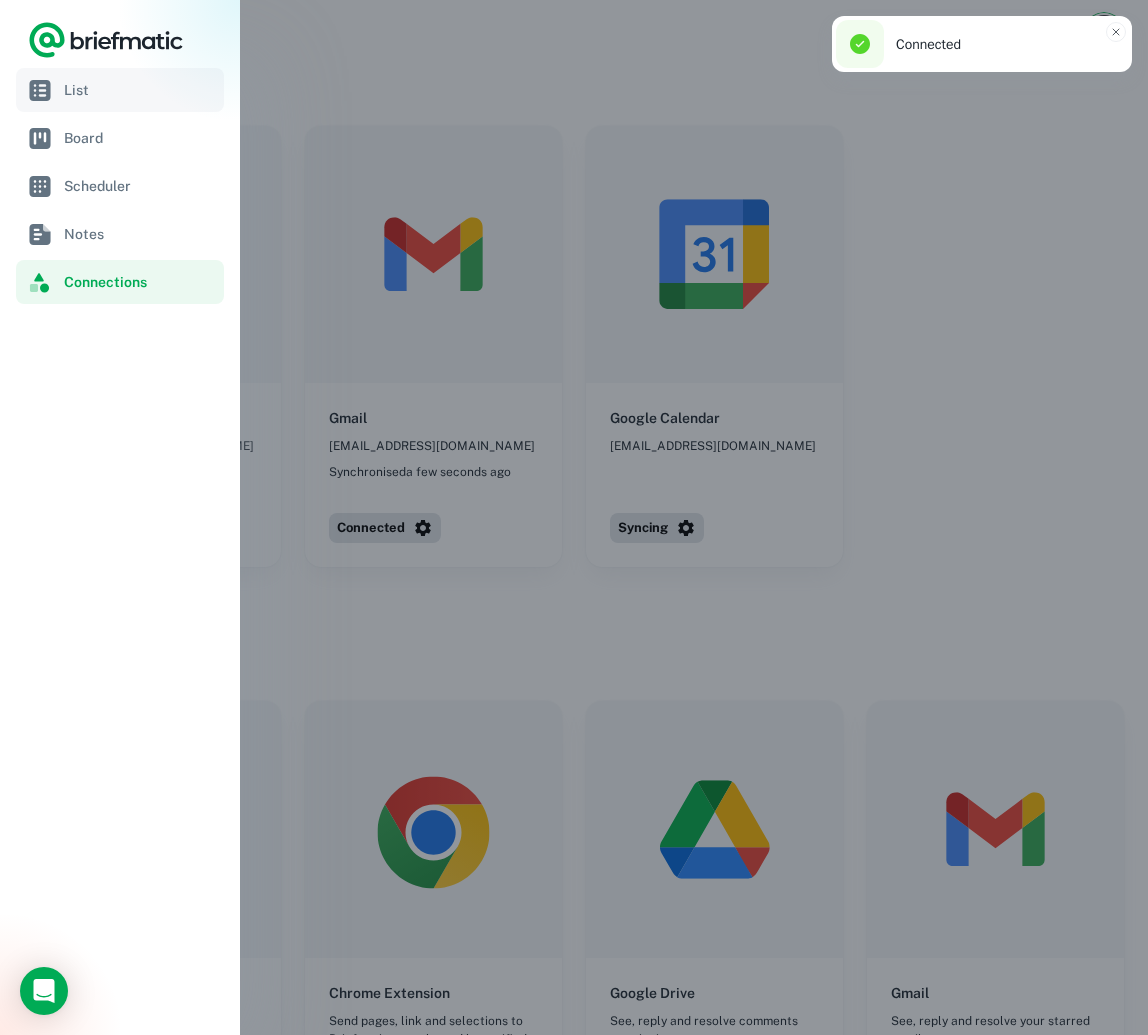 click on "List" at bounding box center (140, 90) 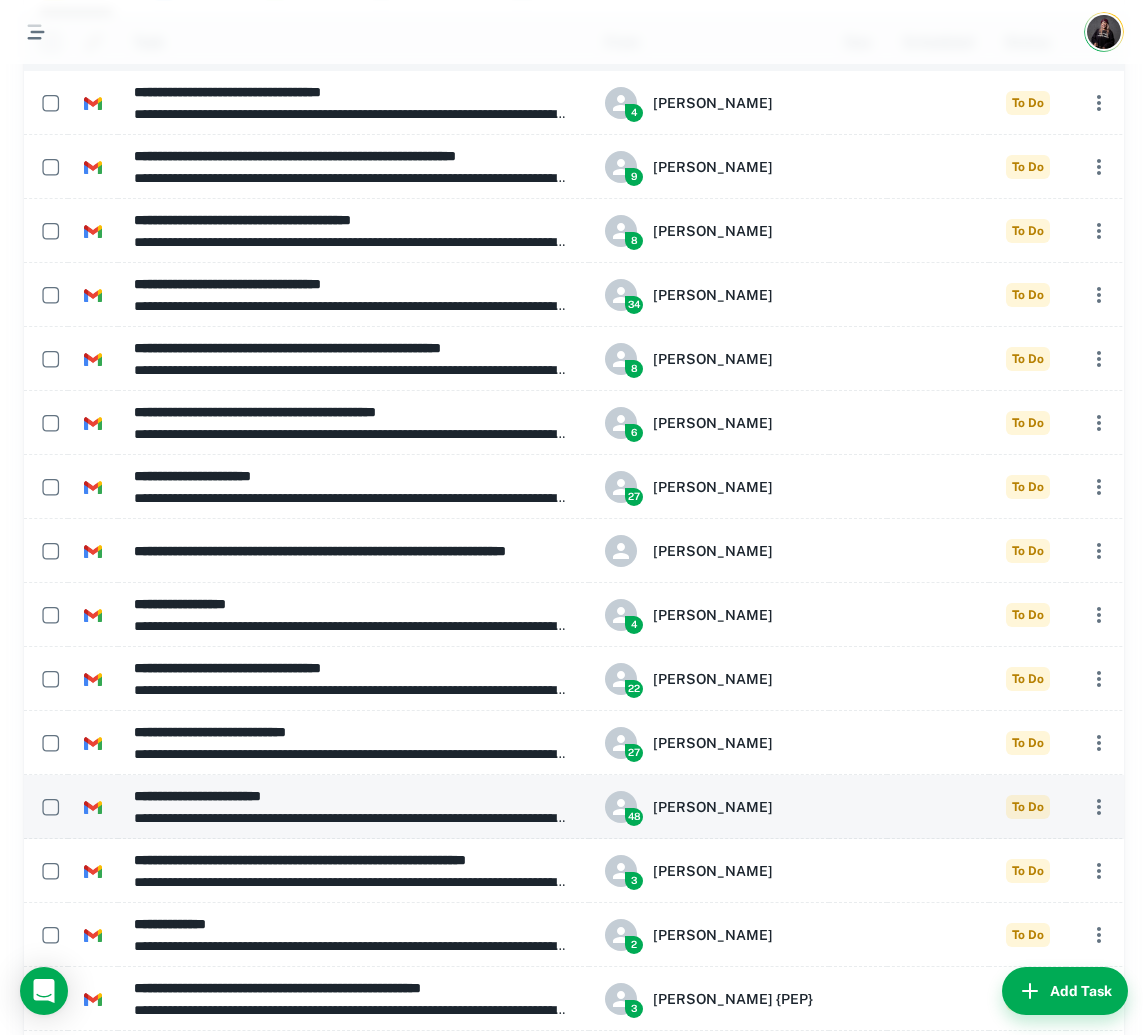 scroll, scrollTop: 0, scrollLeft: 0, axis: both 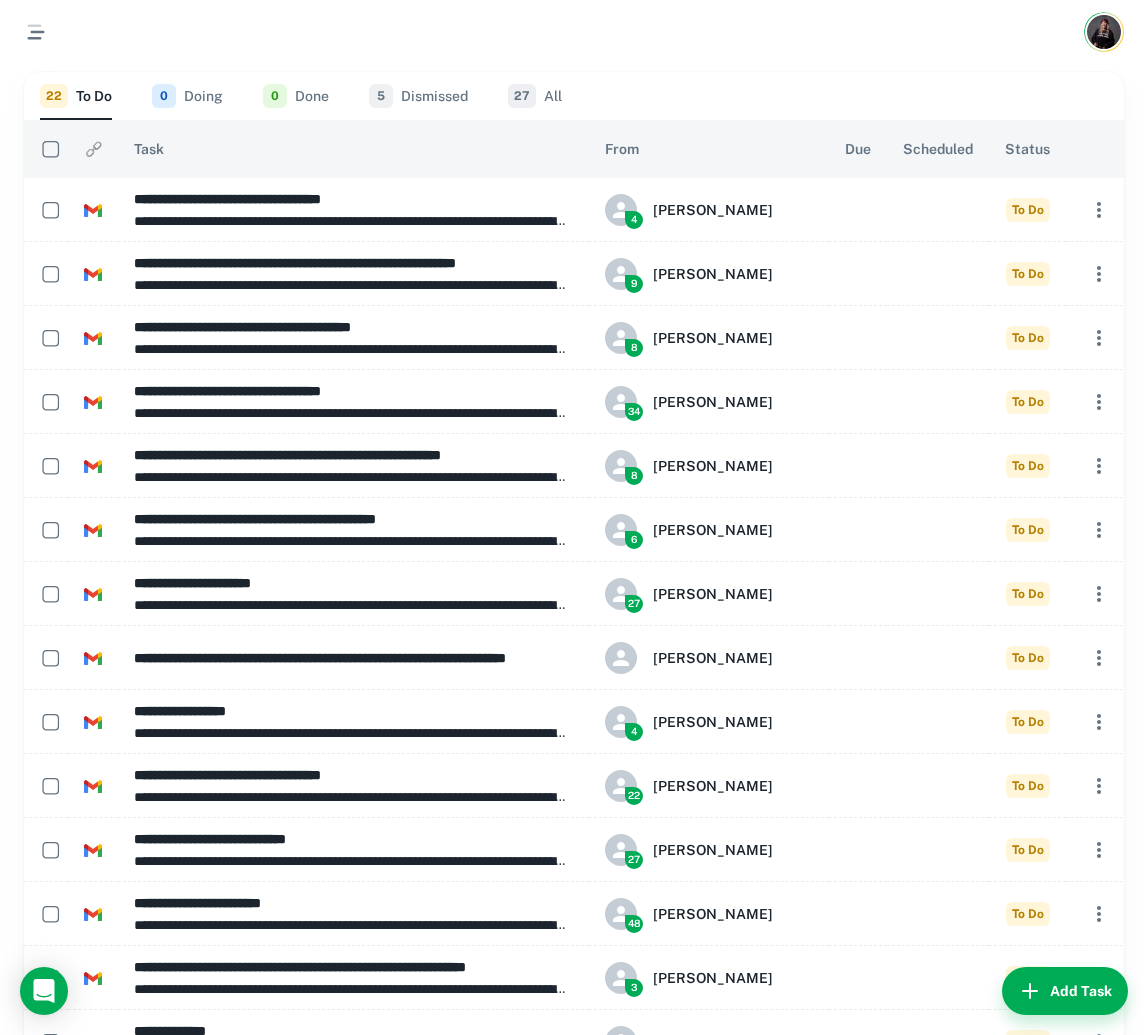 click 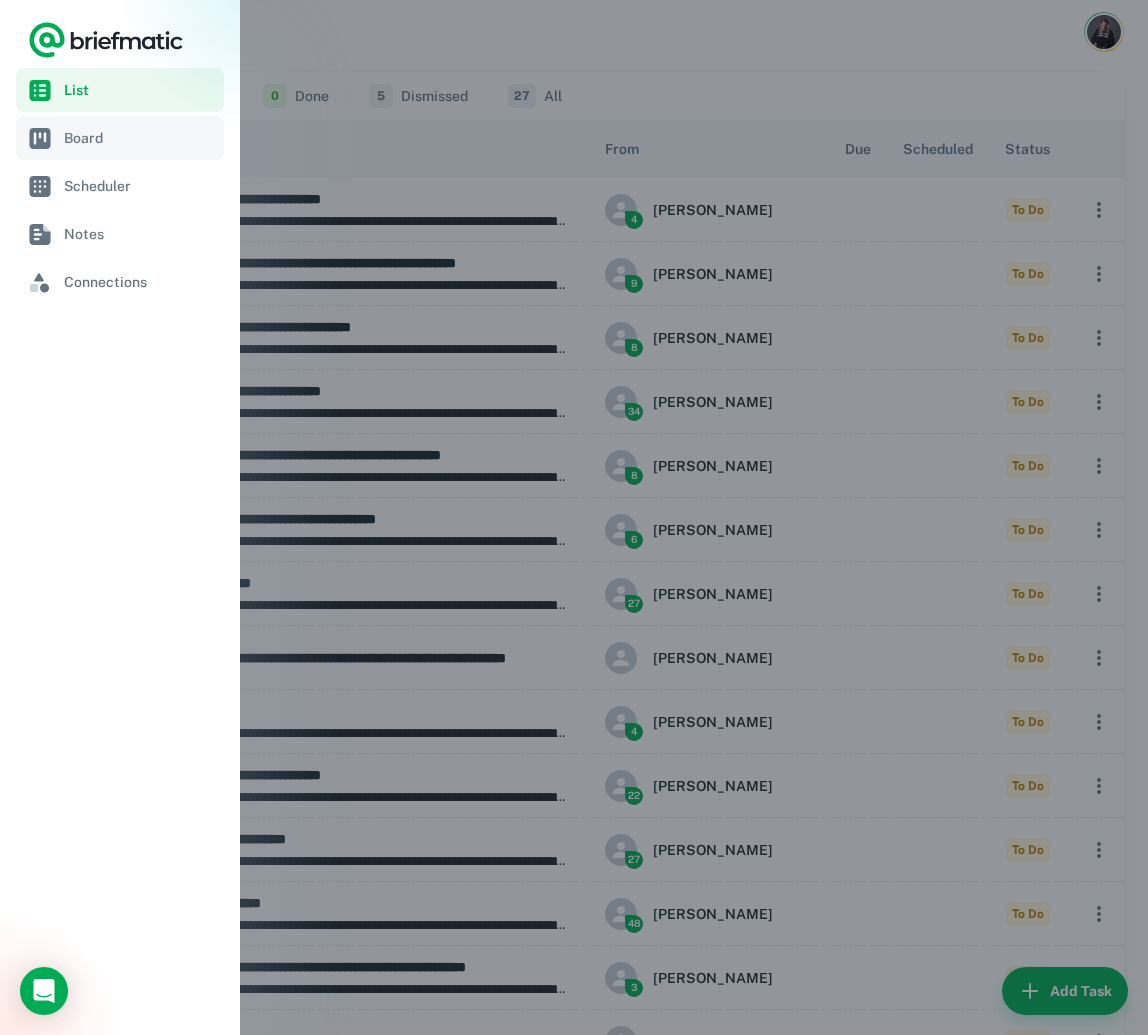 click on "Board" at bounding box center (140, 138) 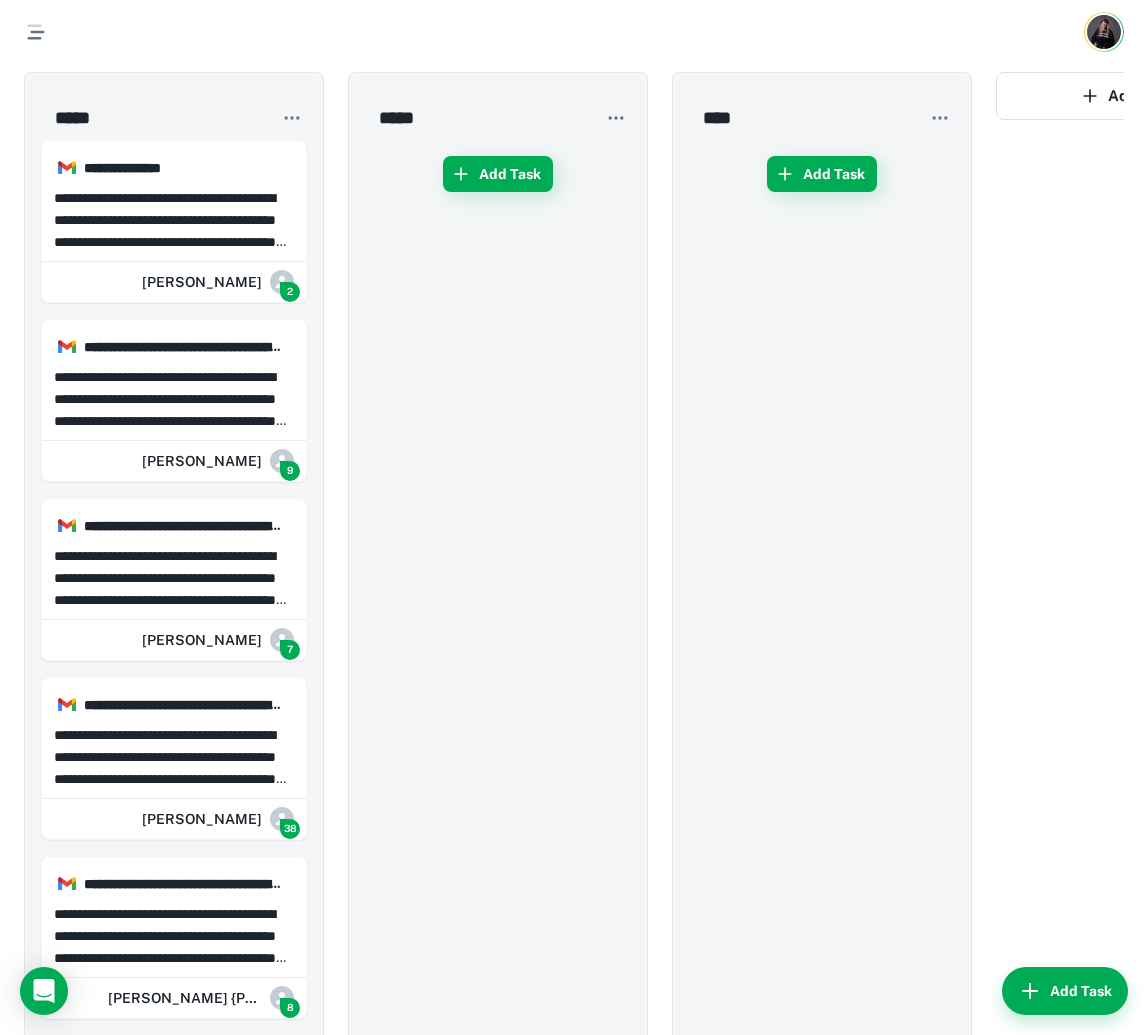 click 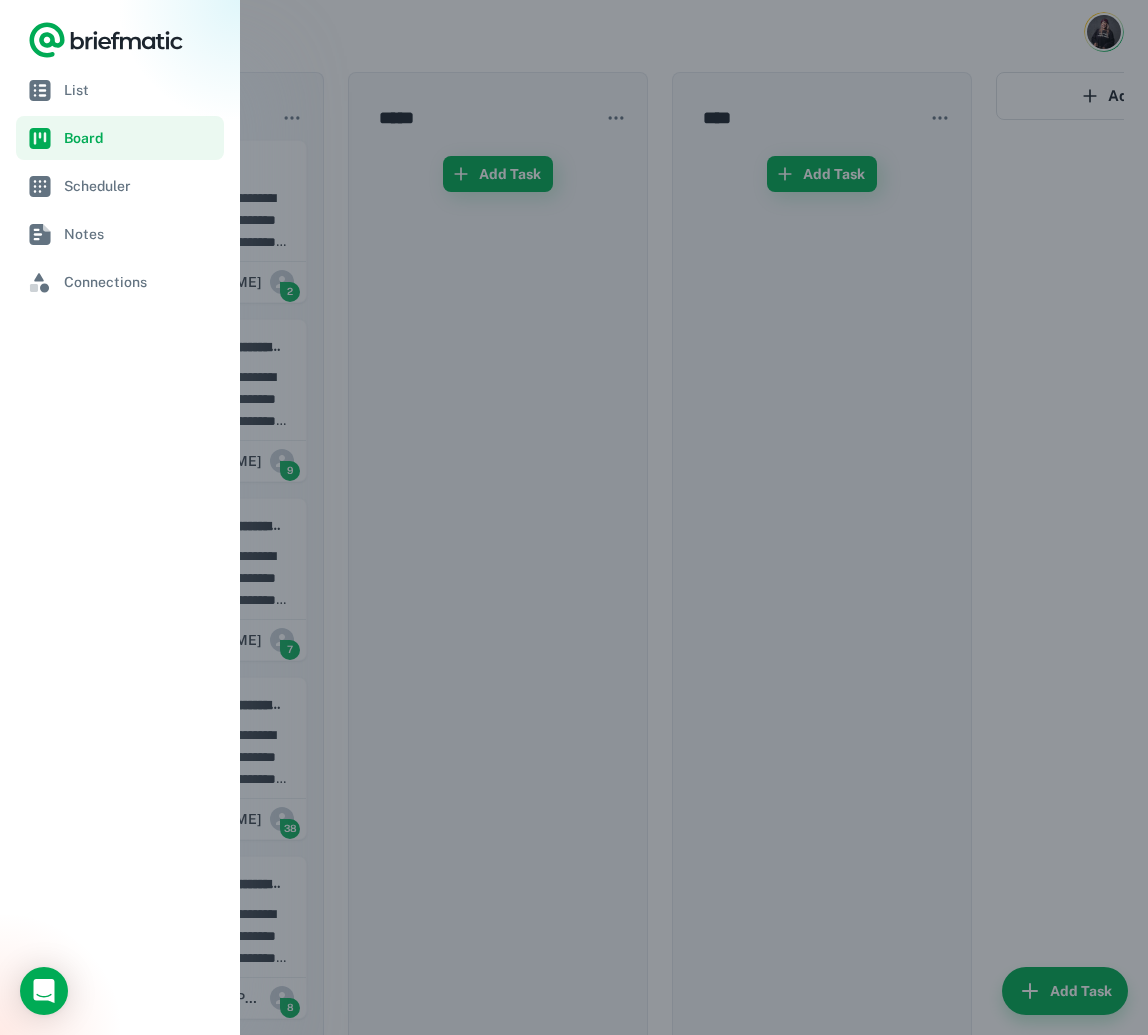 click at bounding box center [574, 517] 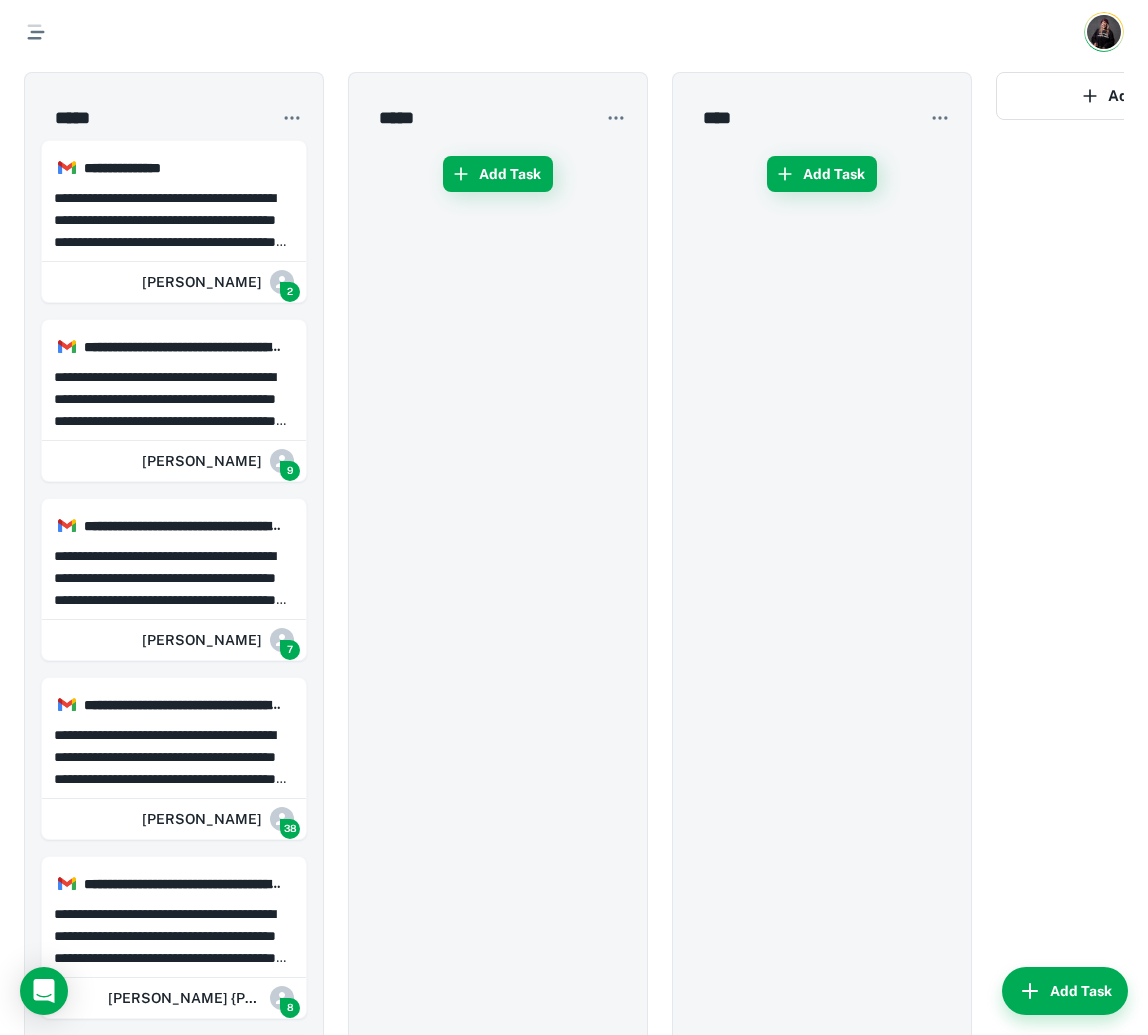 click 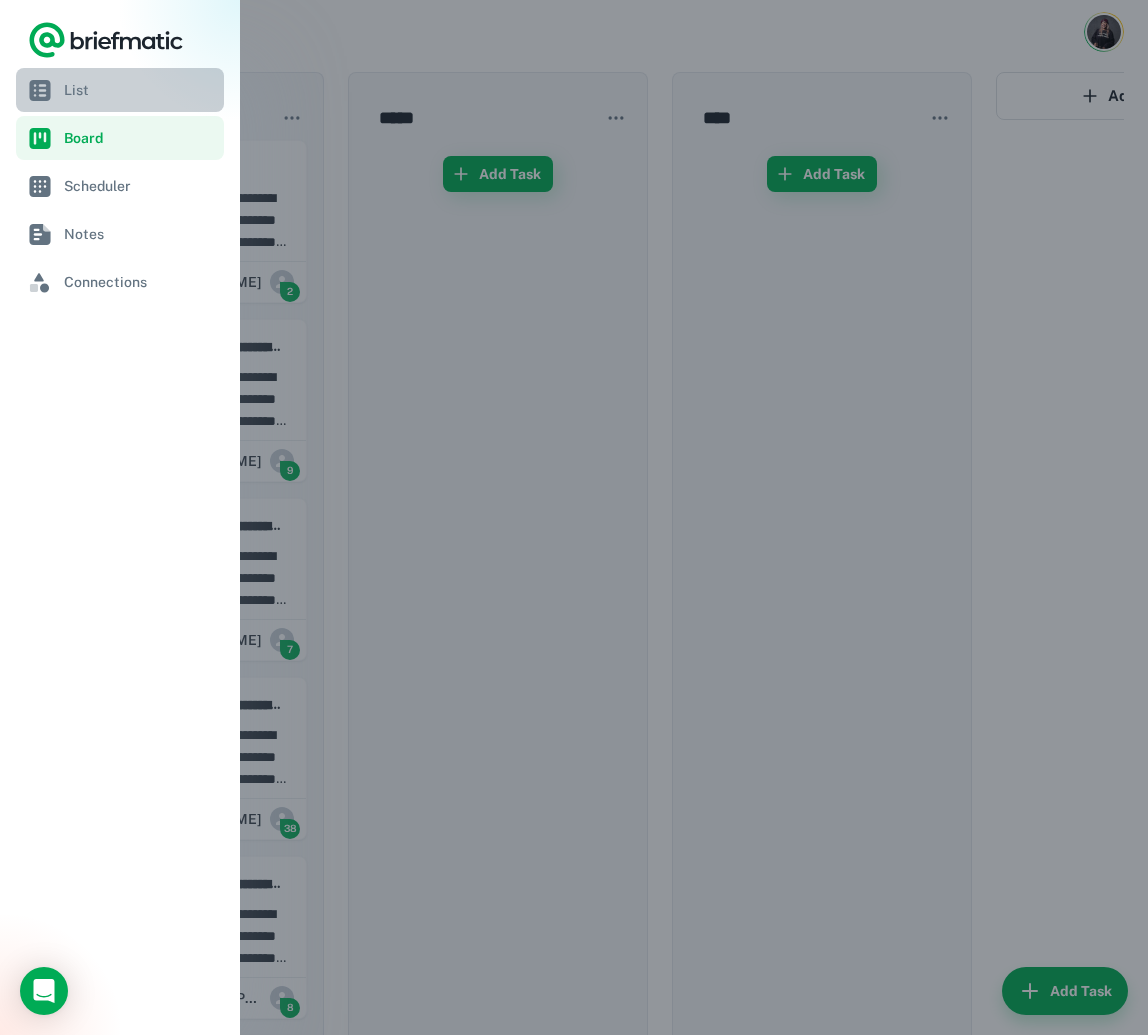 click on "List" at bounding box center [120, 90] 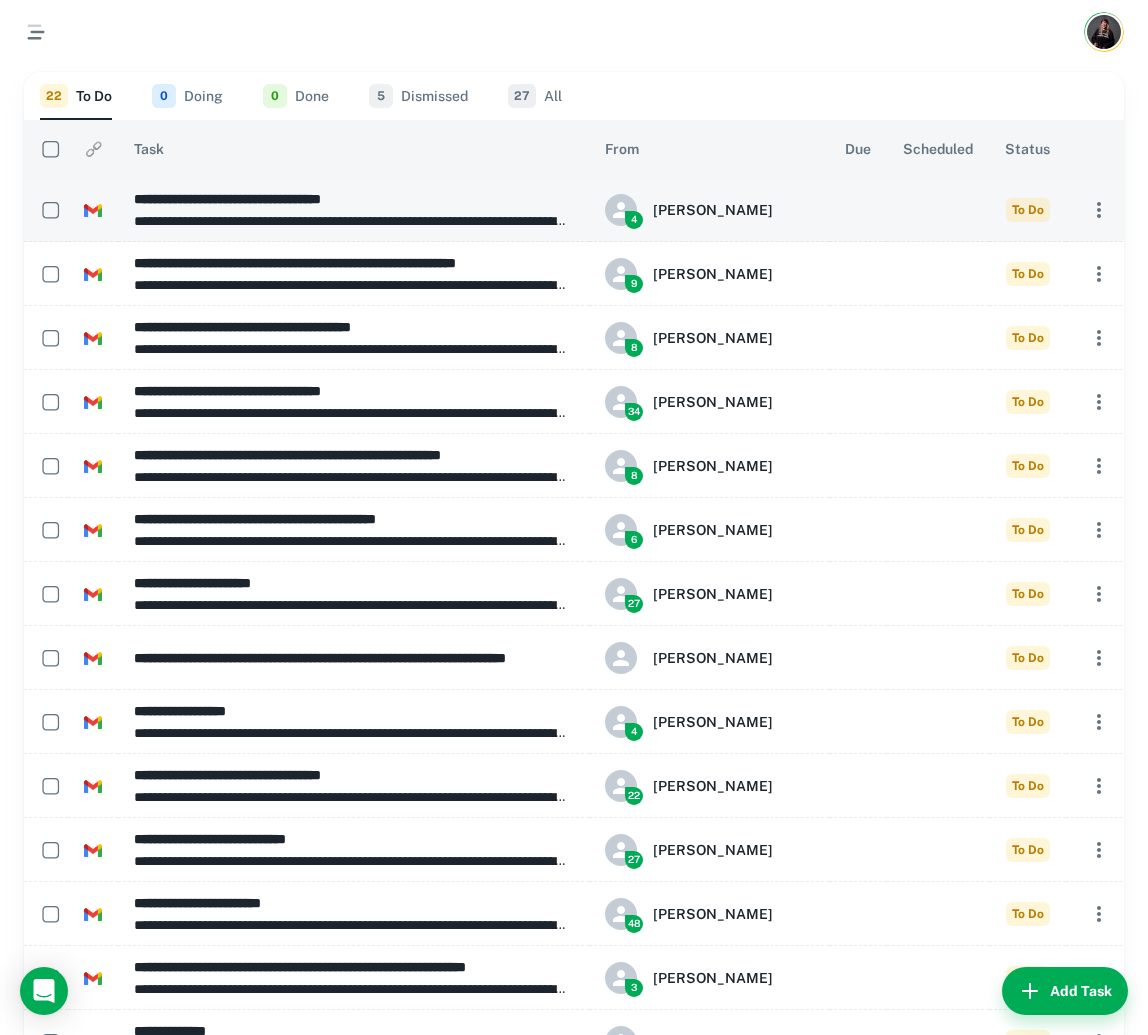 click on "**********" at bounding box center [353, 221] 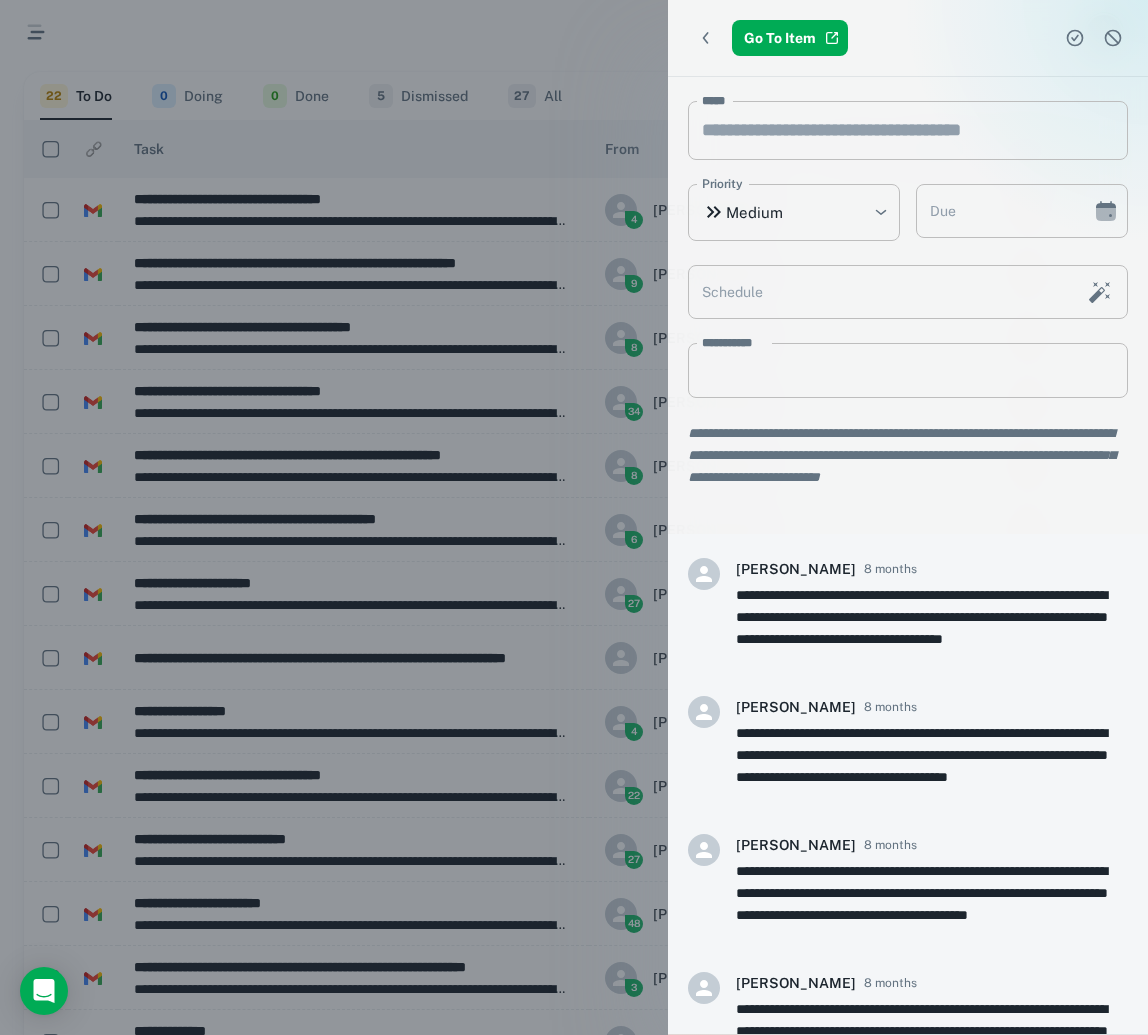 scroll, scrollTop: 76, scrollLeft: 0, axis: vertical 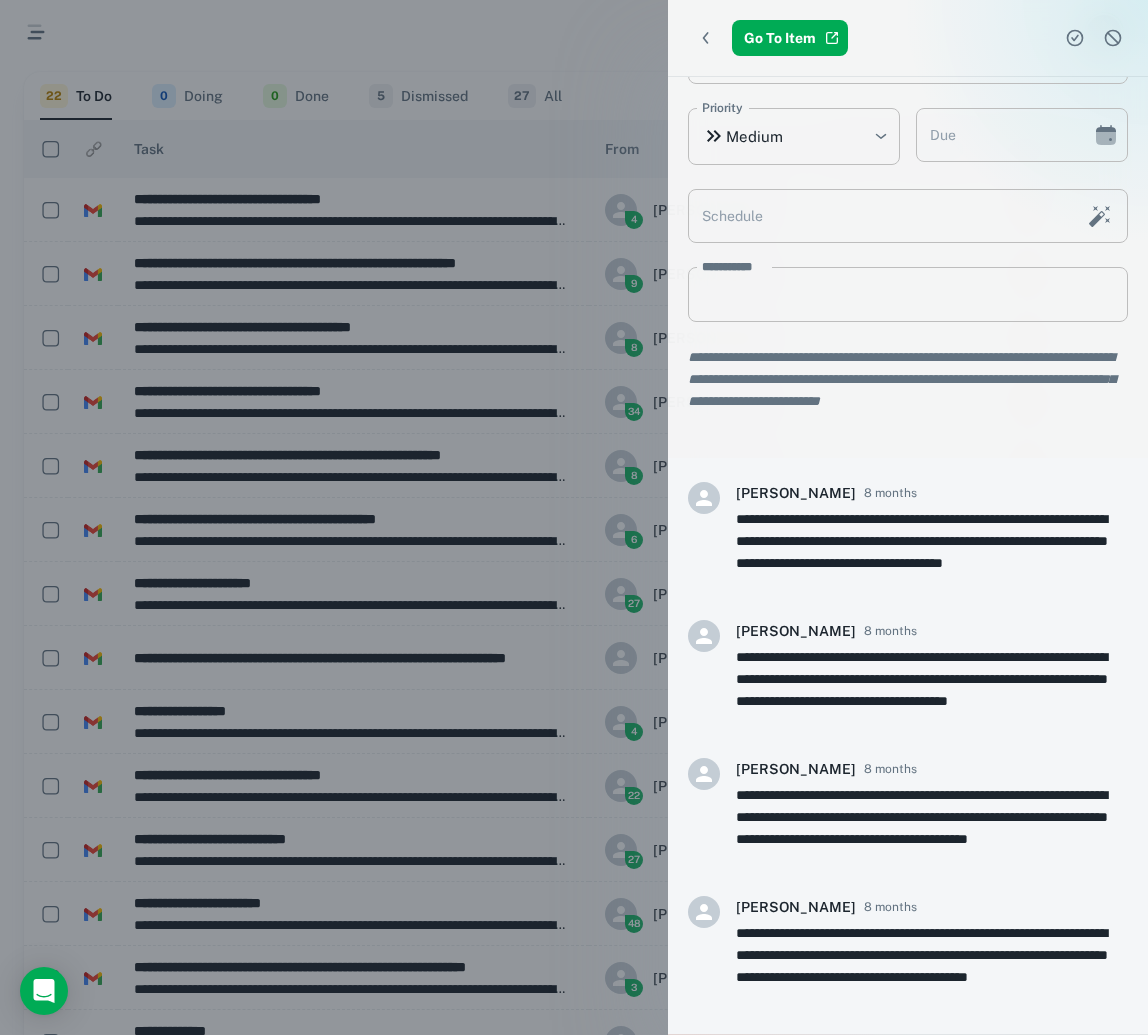 click at bounding box center [574, 517] 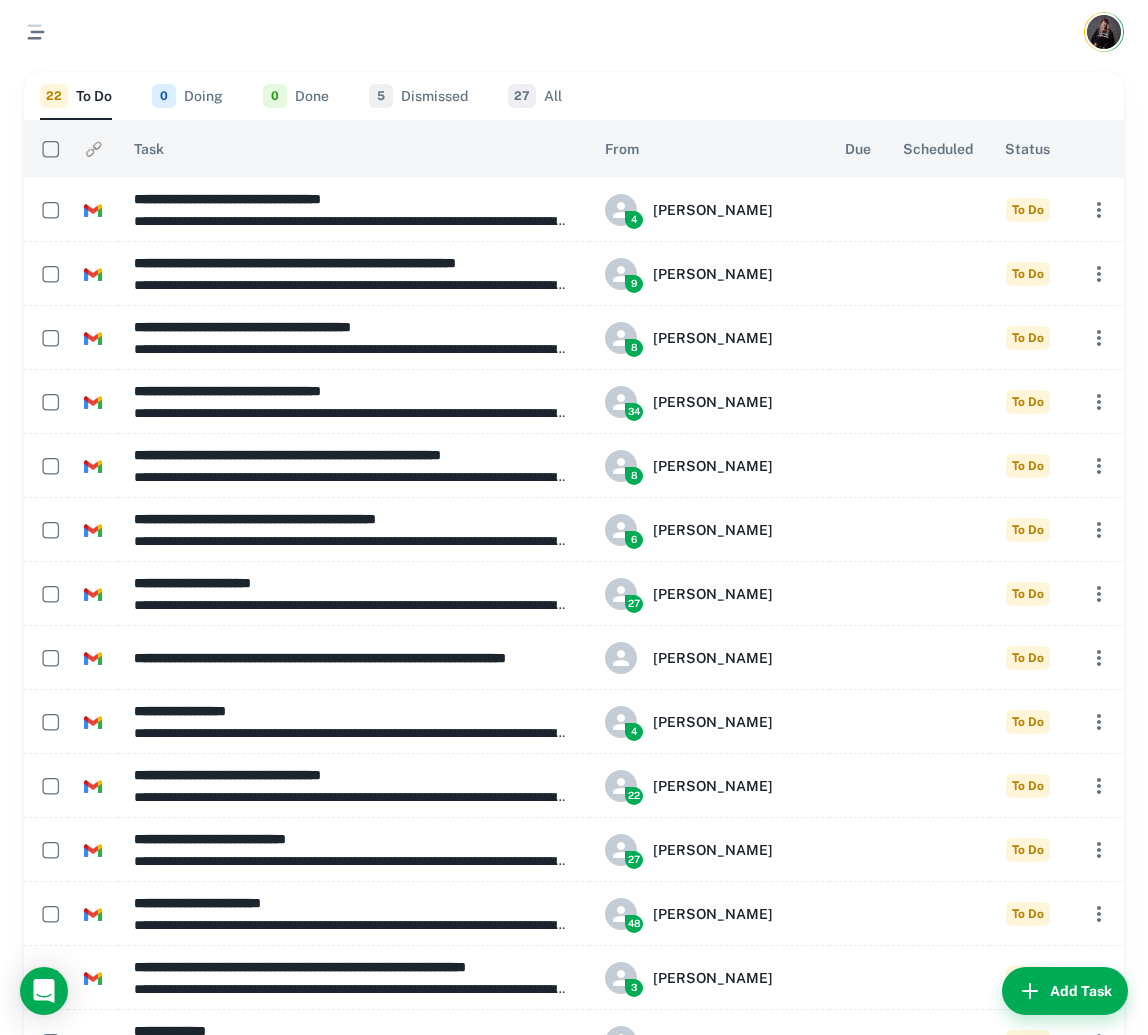 click at bounding box center (1104, 32) 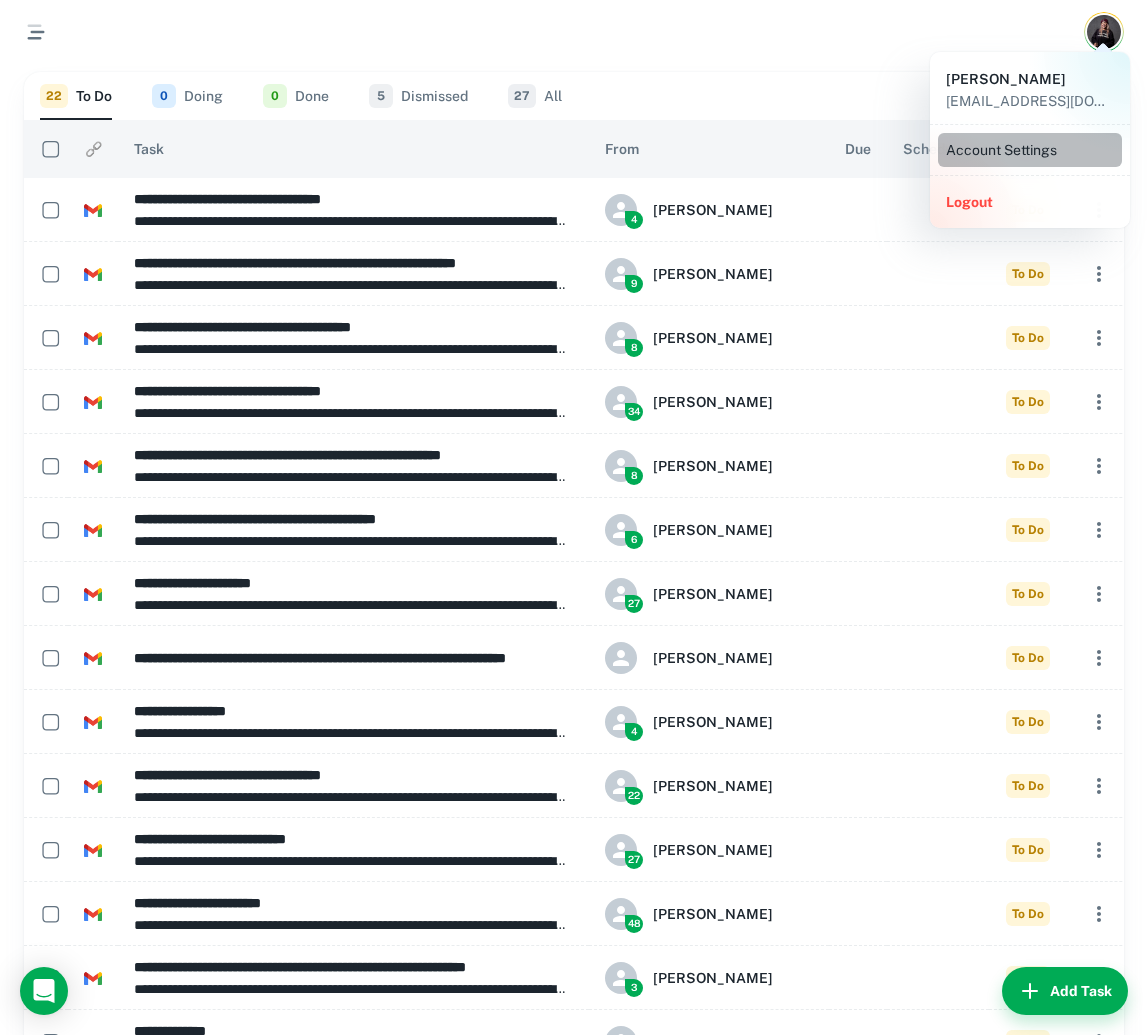 click on "Account Settings" at bounding box center (1030, 150) 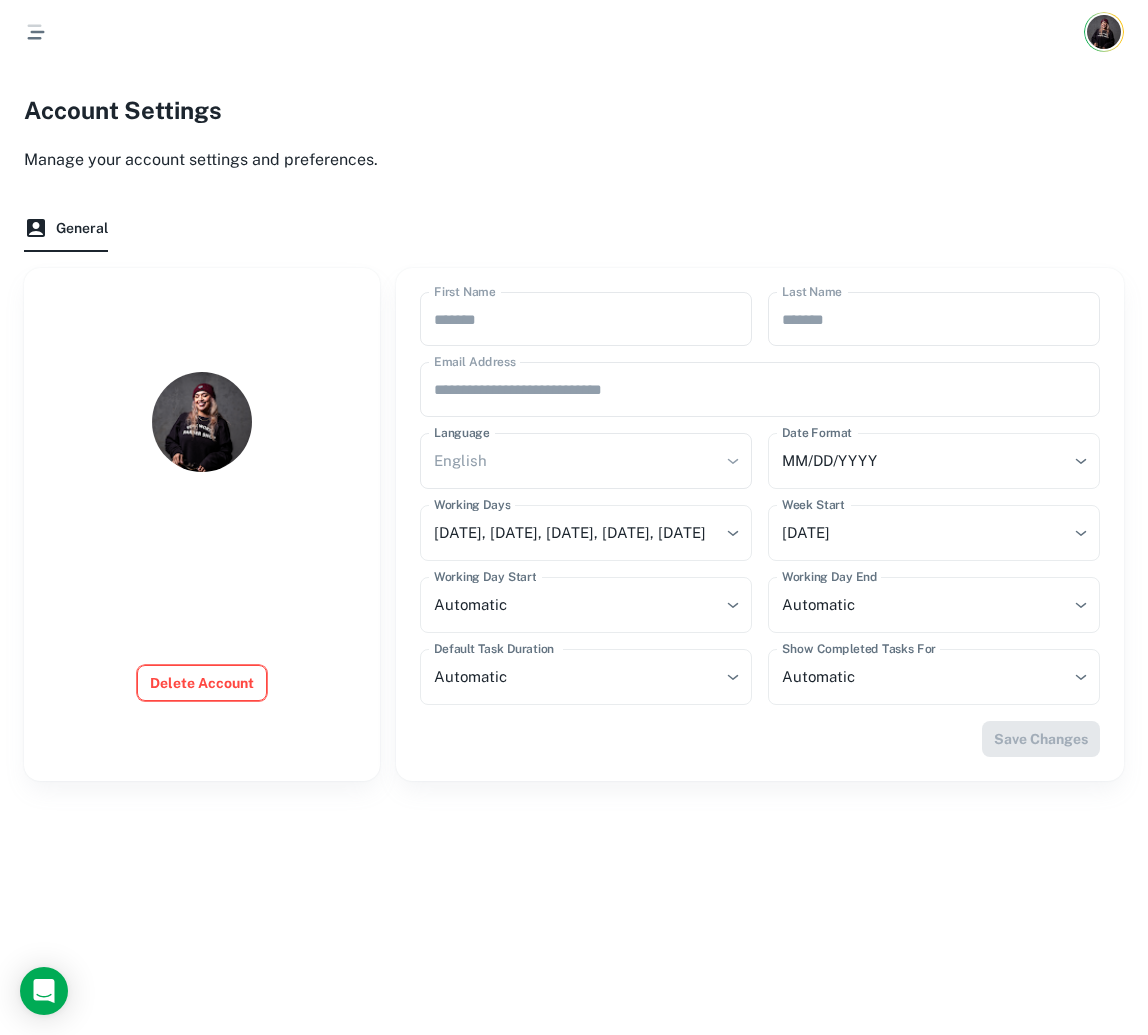 click on "Delete Account" at bounding box center (202, 683) 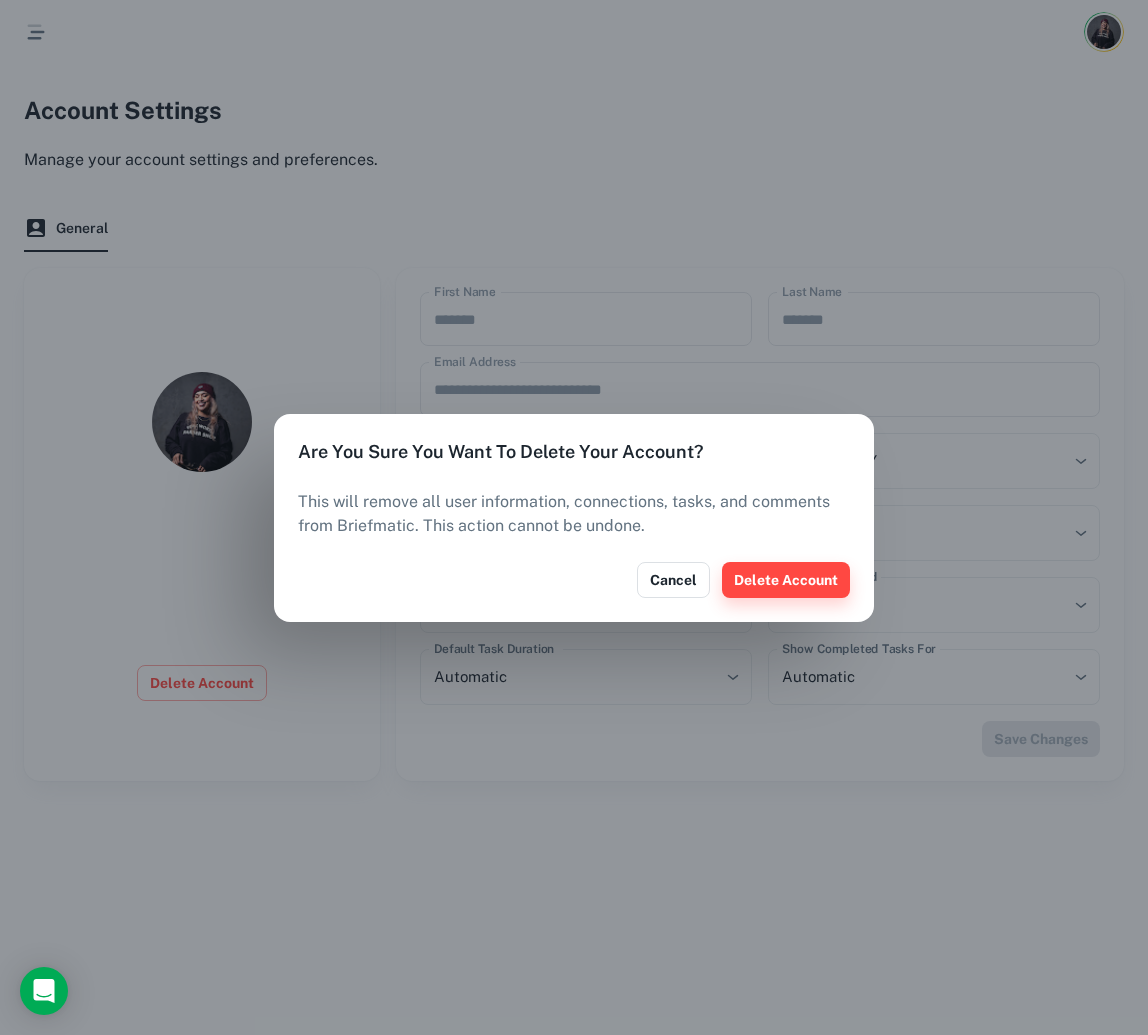 click on "Delete Account" at bounding box center [786, 580] 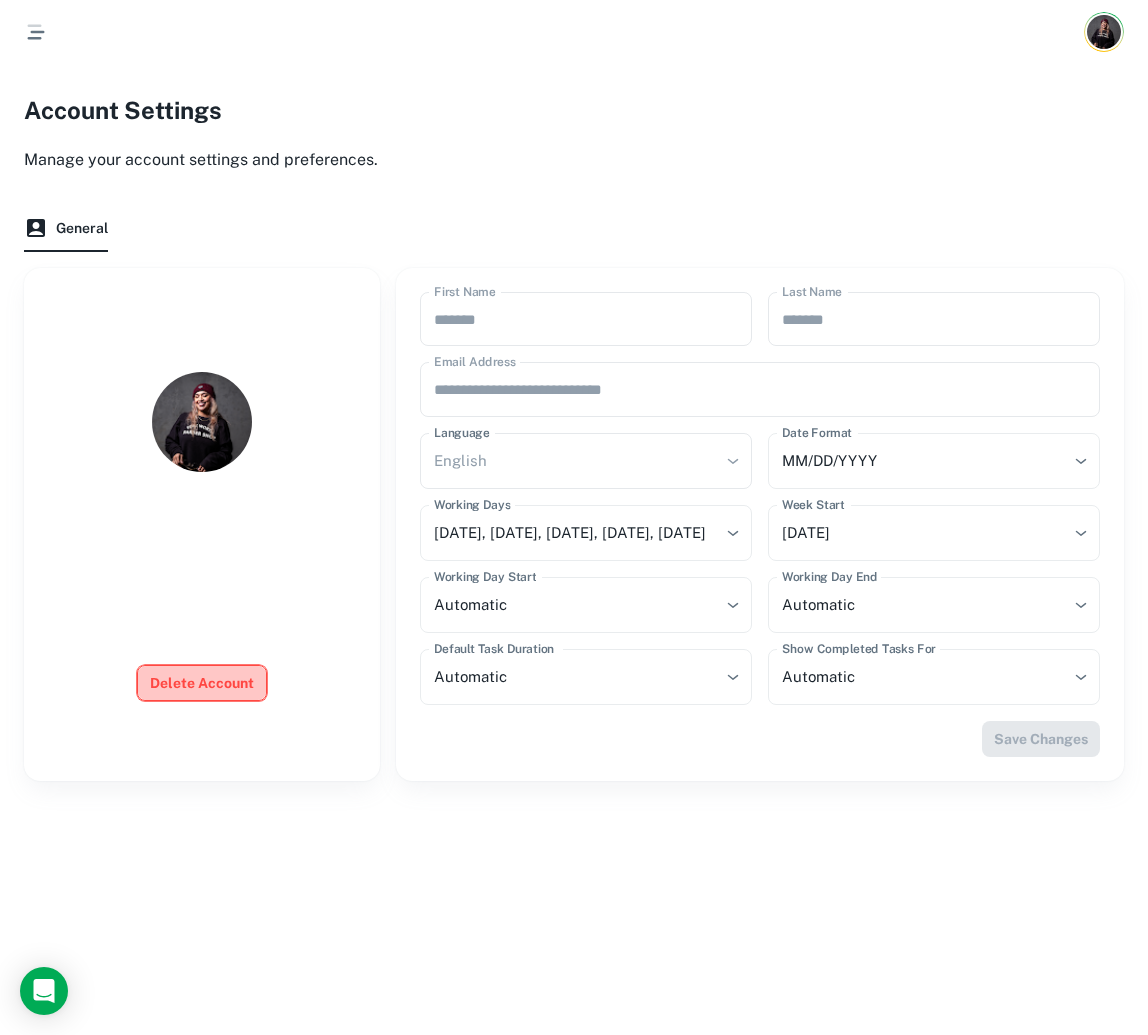 click on "Delete Account" at bounding box center [202, 683] 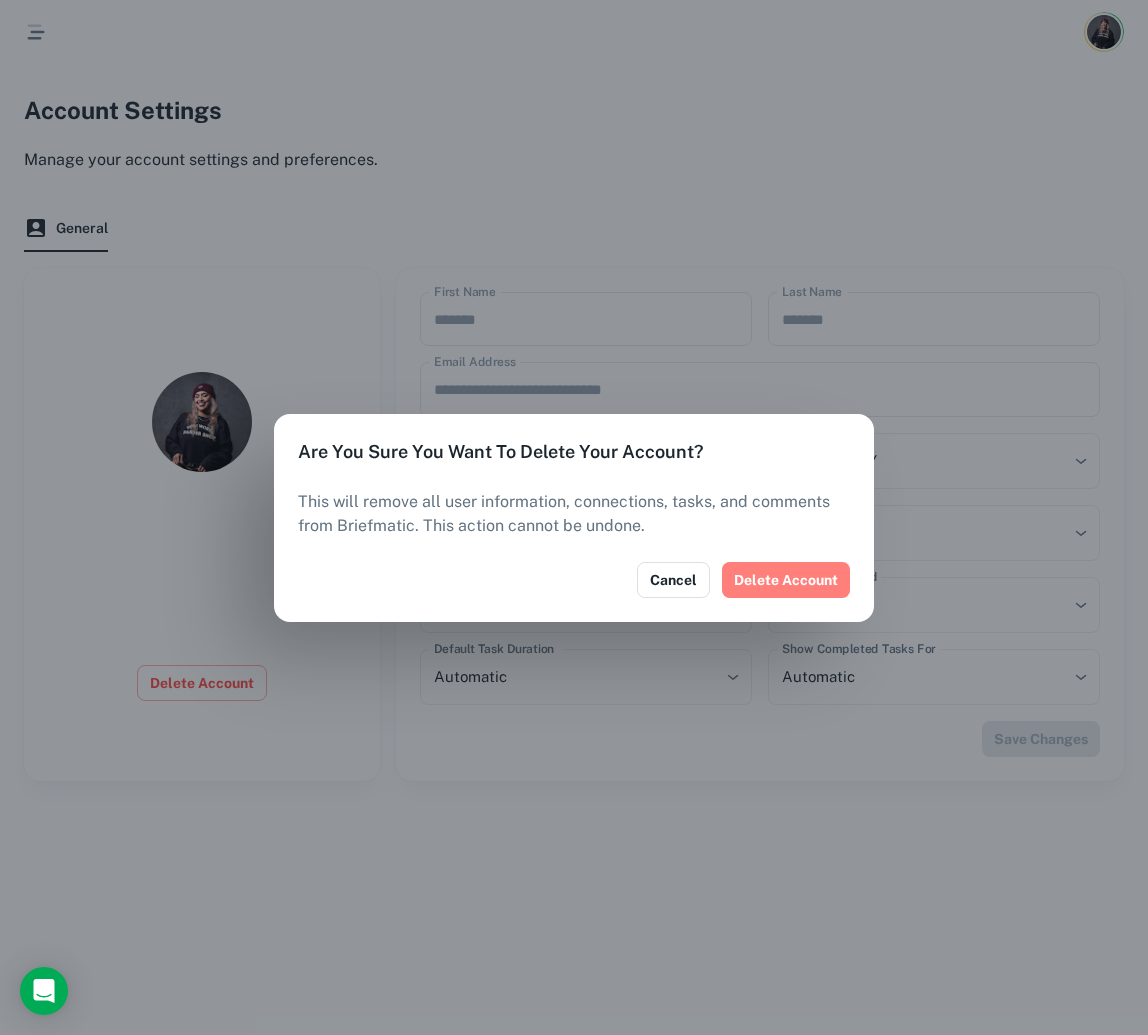 drag, startPoint x: 820, startPoint y: 572, endPoint x: 768, endPoint y: 495, distance: 92.91394 